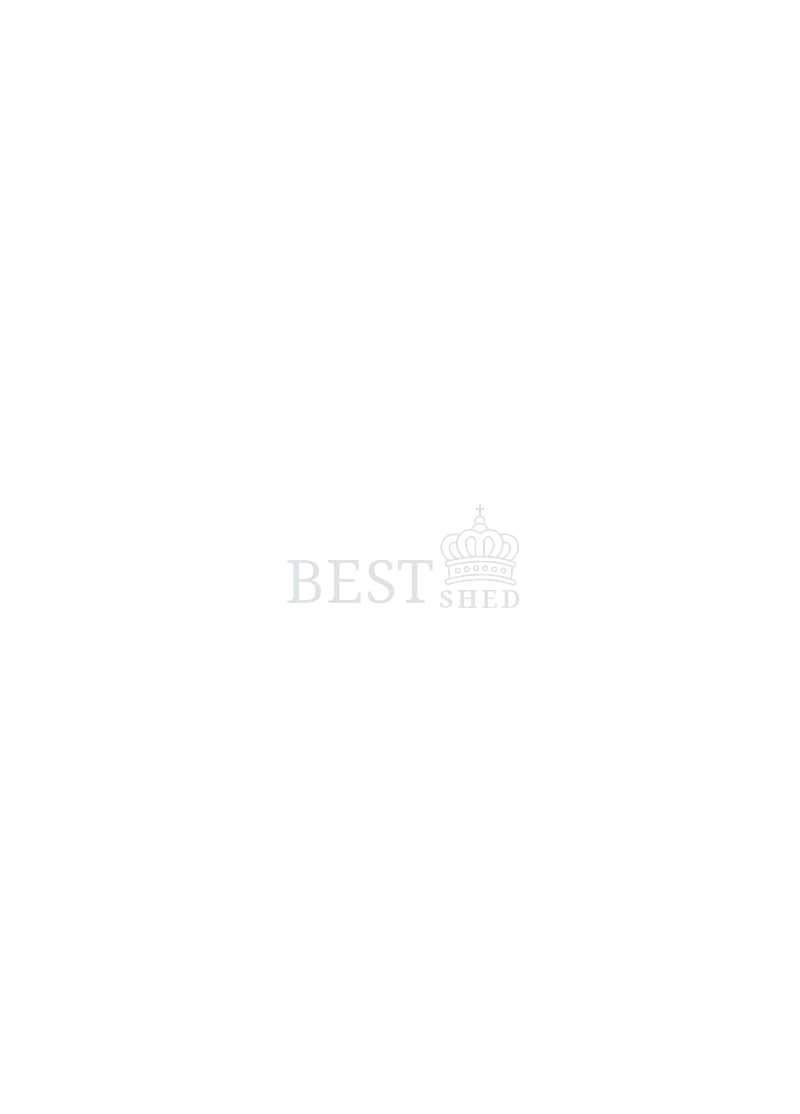 scroll, scrollTop: 0, scrollLeft: 0, axis: both 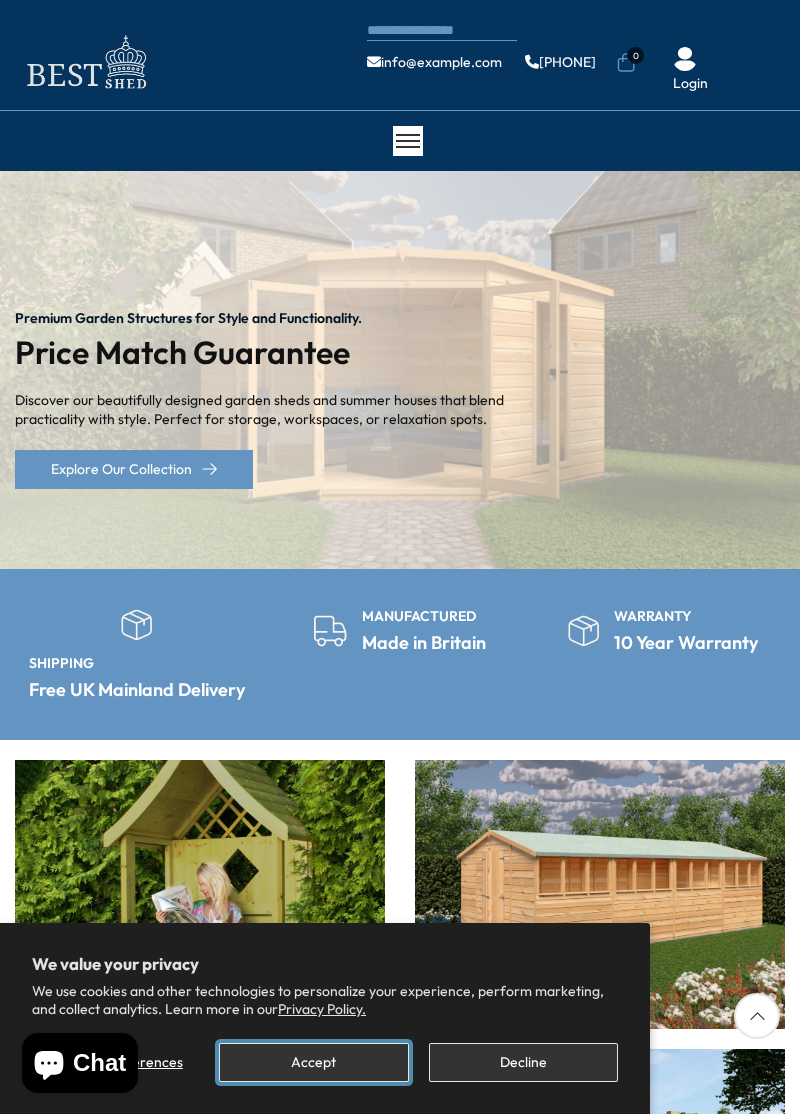 click on "Accept" at bounding box center [313, 1062] 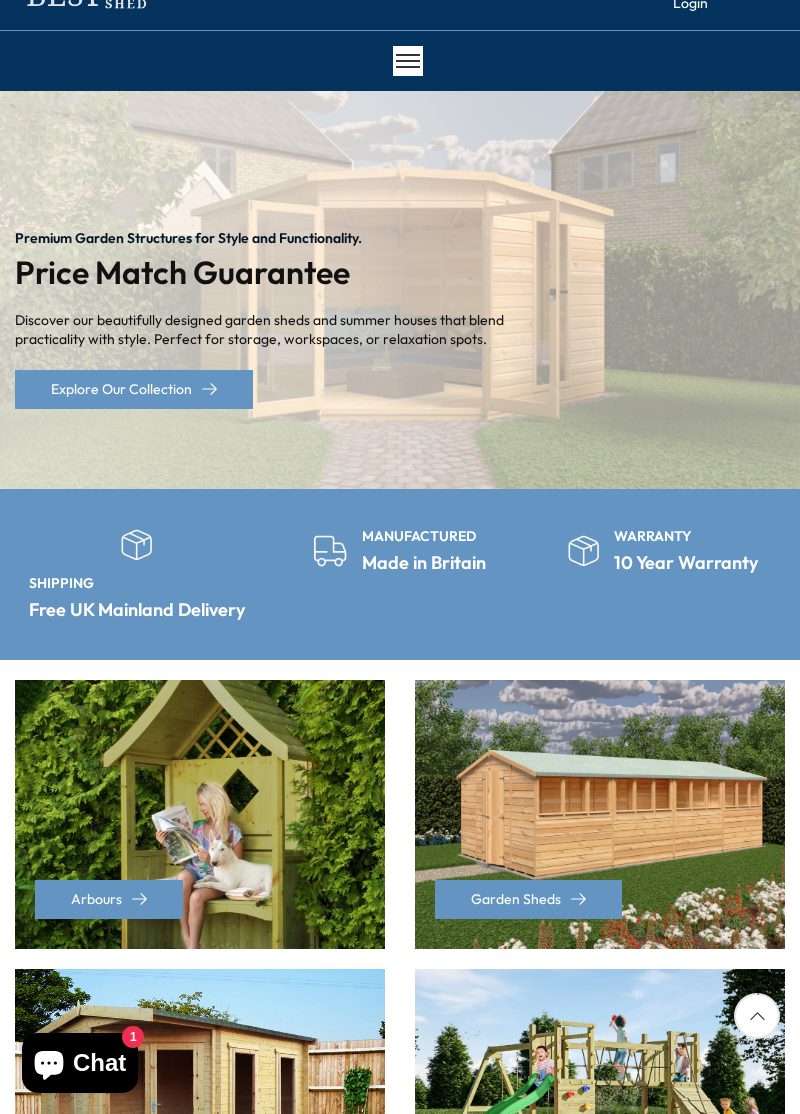 scroll, scrollTop: 82, scrollLeft: 0, axis: vertical 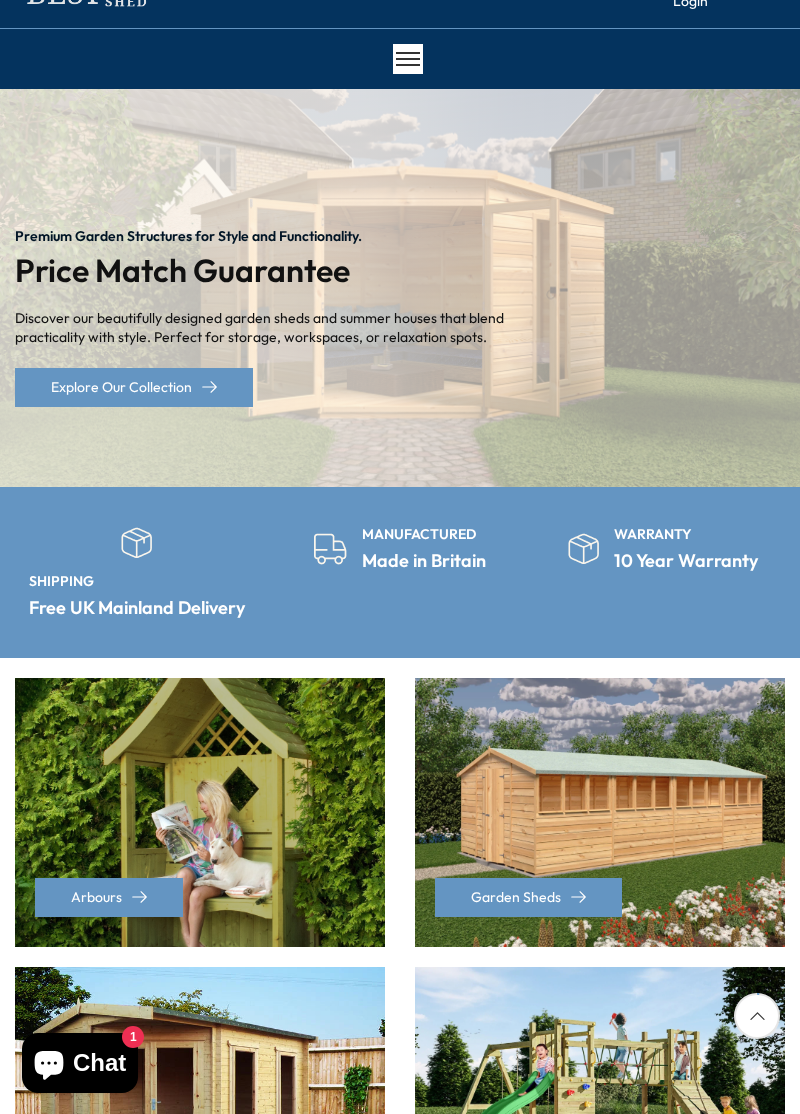 click at bounding box center [408, 59] 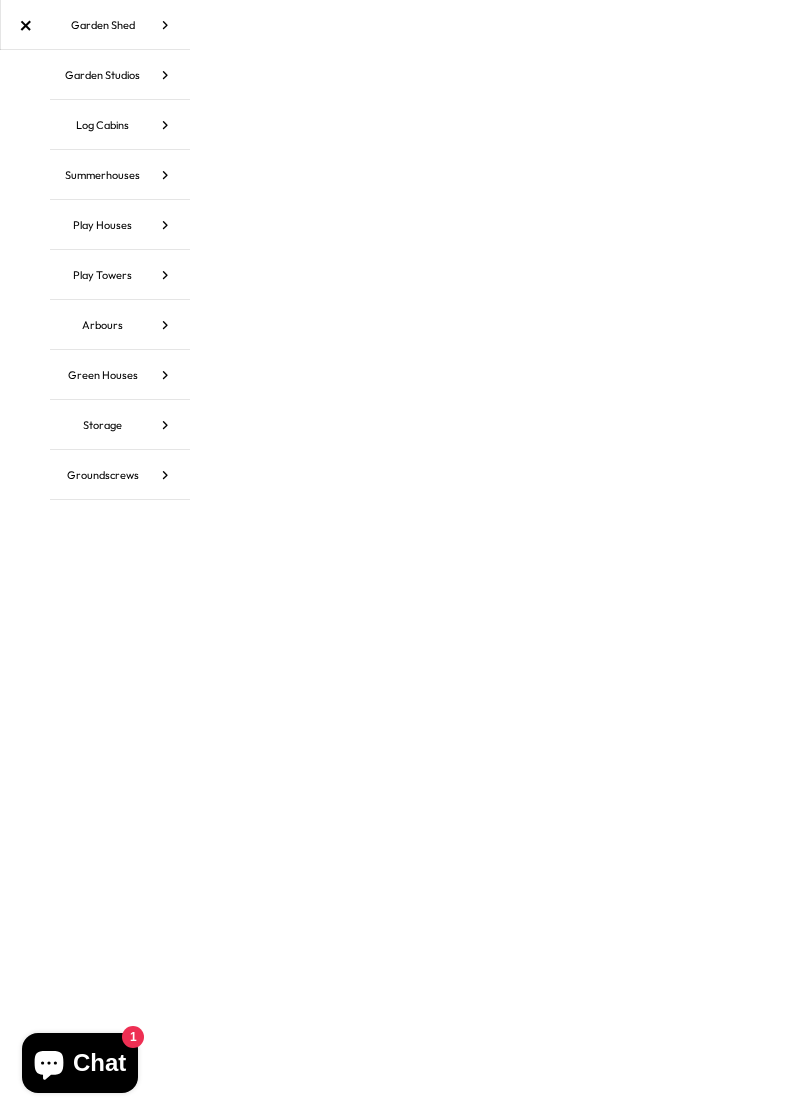 click on "Summerhouses" at bounding box center (120, 175) 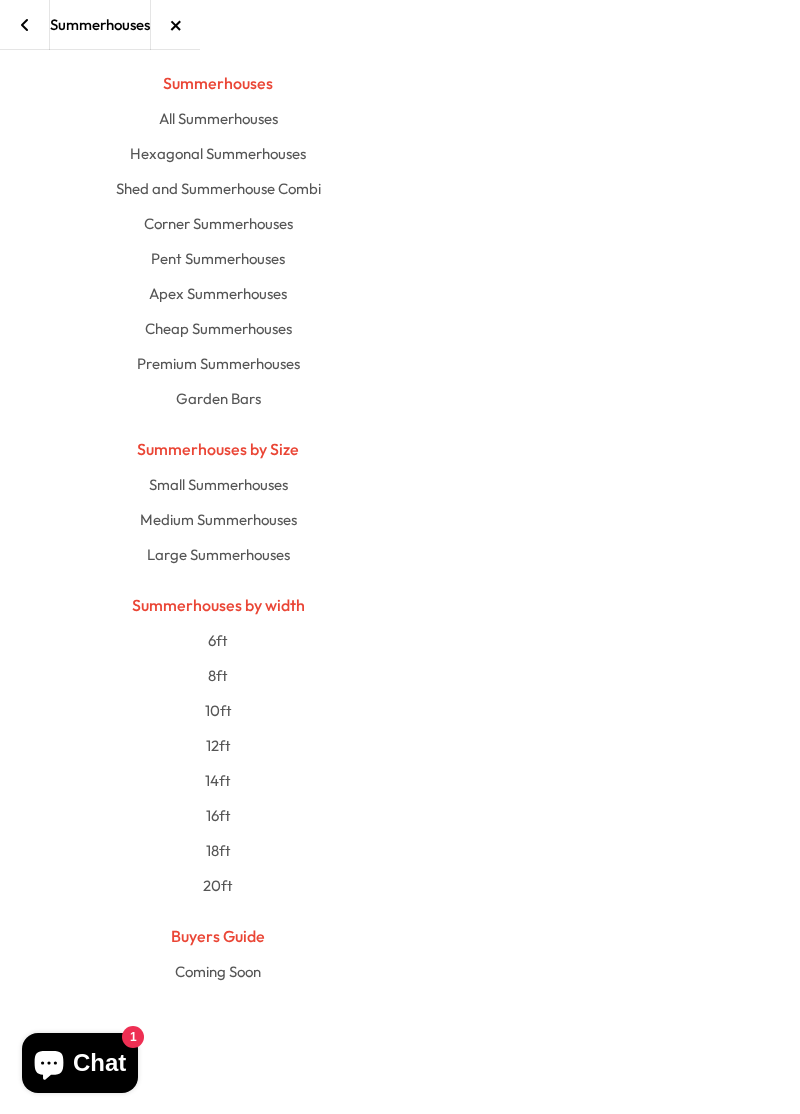 scroll, scrollTop: 0, scrollLeft: 0, axis: both 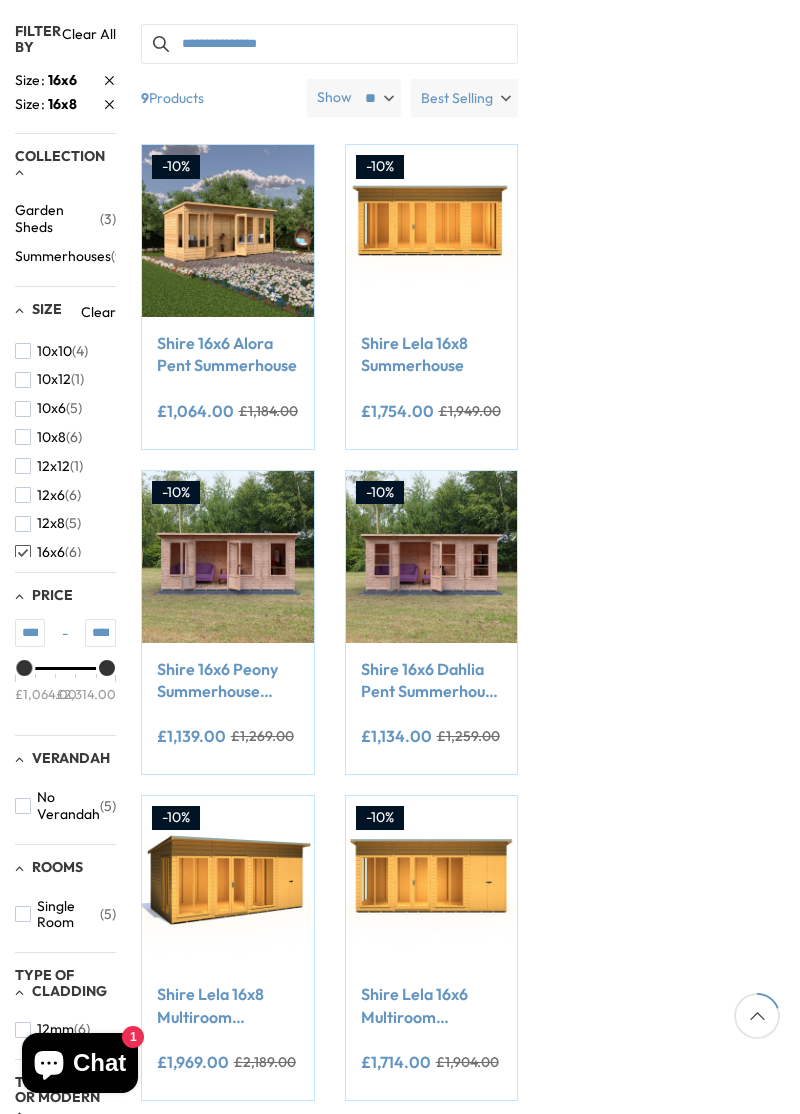 click at bounding box center [432, 231] 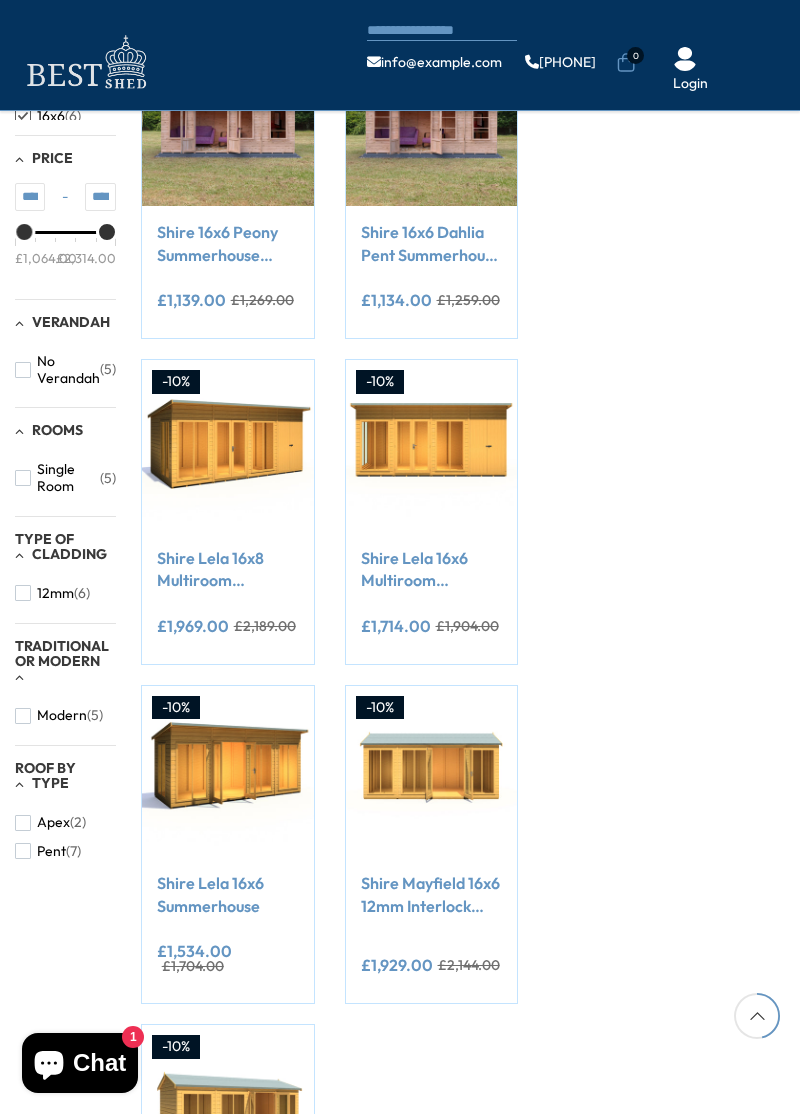 scroll, scrollTop: 0, scrollLeft: 0, axis: both 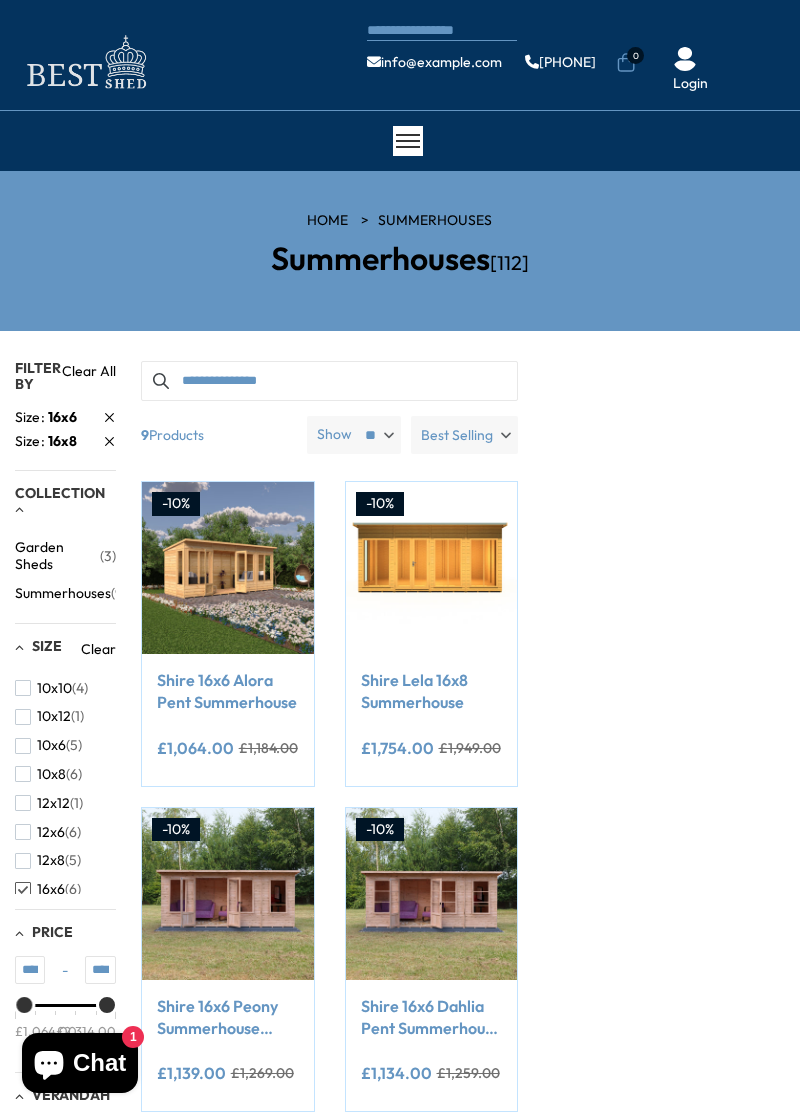 click at bounding box center [408, 141] 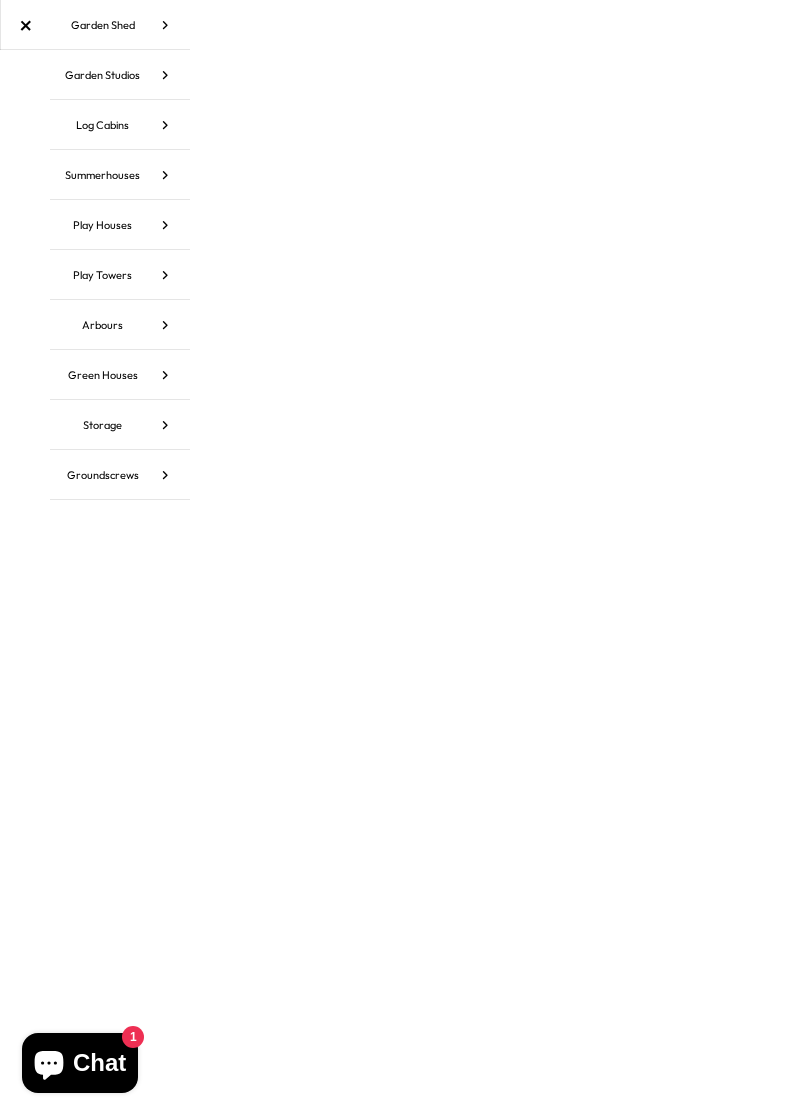 click on "Log Cabins" at bounding box center [120, 125] 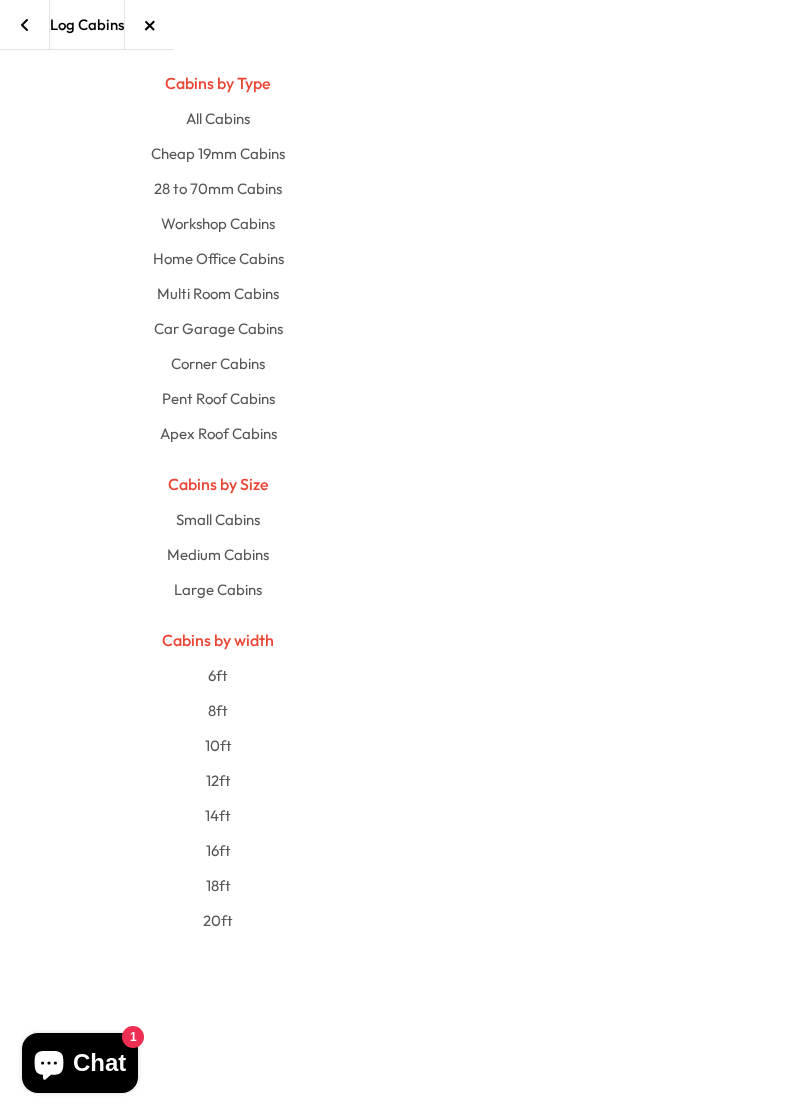 click on "16ft" at bounding box center (218, 850) 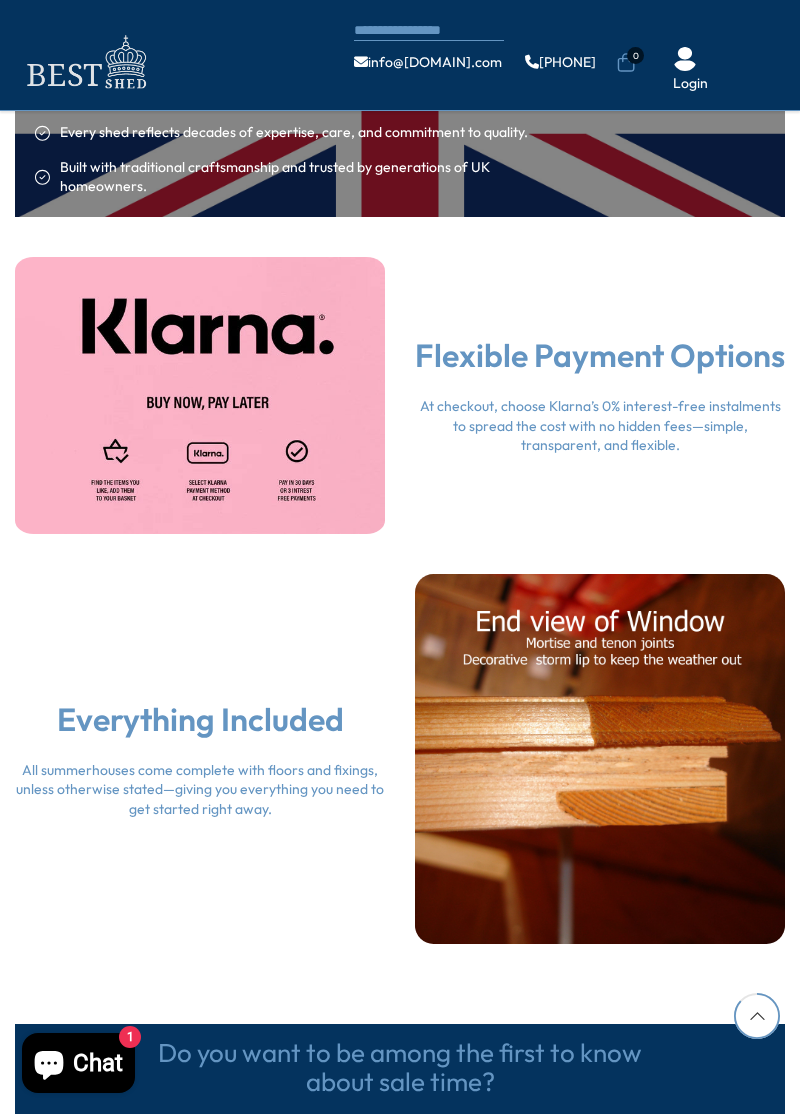 scroll, scrollTop: 3097, scrollLeft: 0, axis: vertical 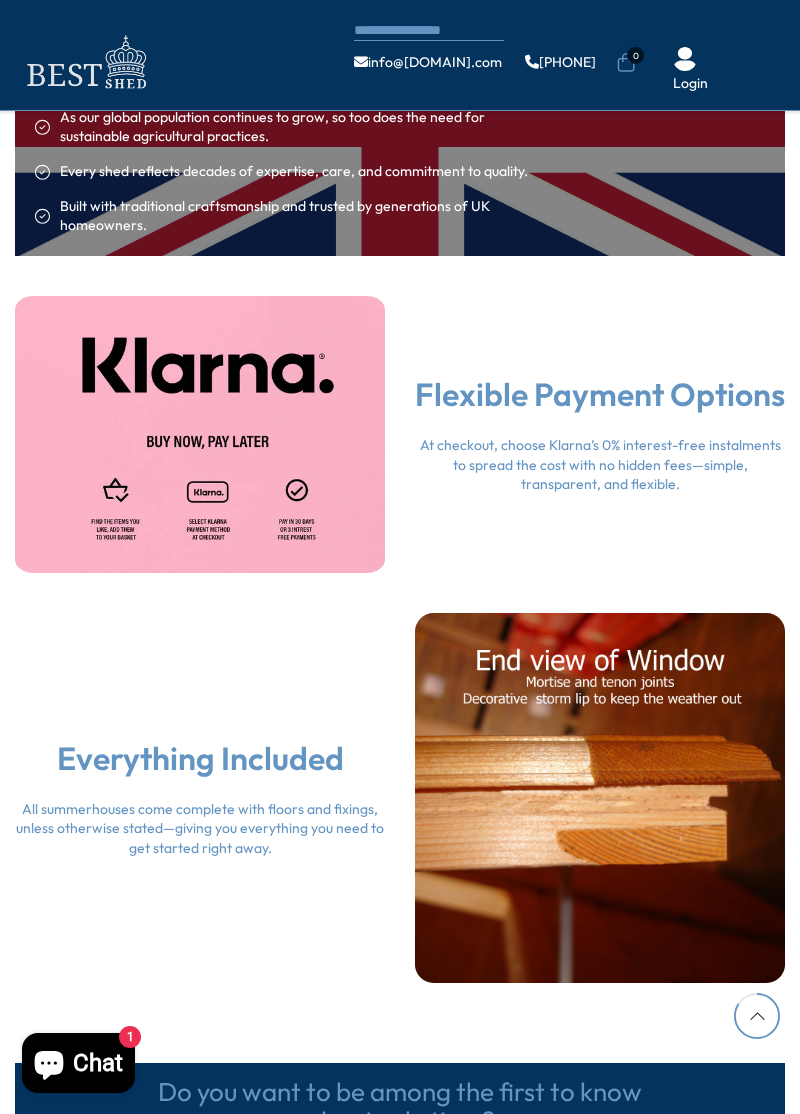 click on "Flexible Payment Options" at bounding box center [600, 395] 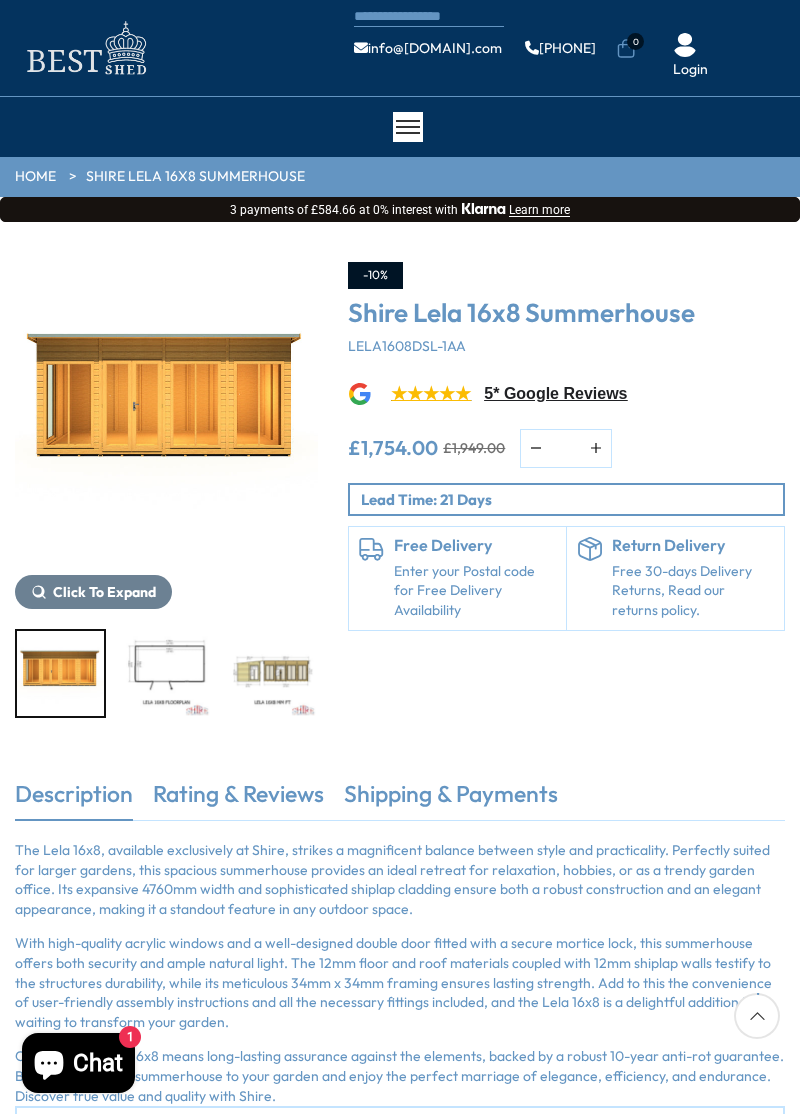 scroll, scrollTop: 0, scrollLeft: 0, axis: both 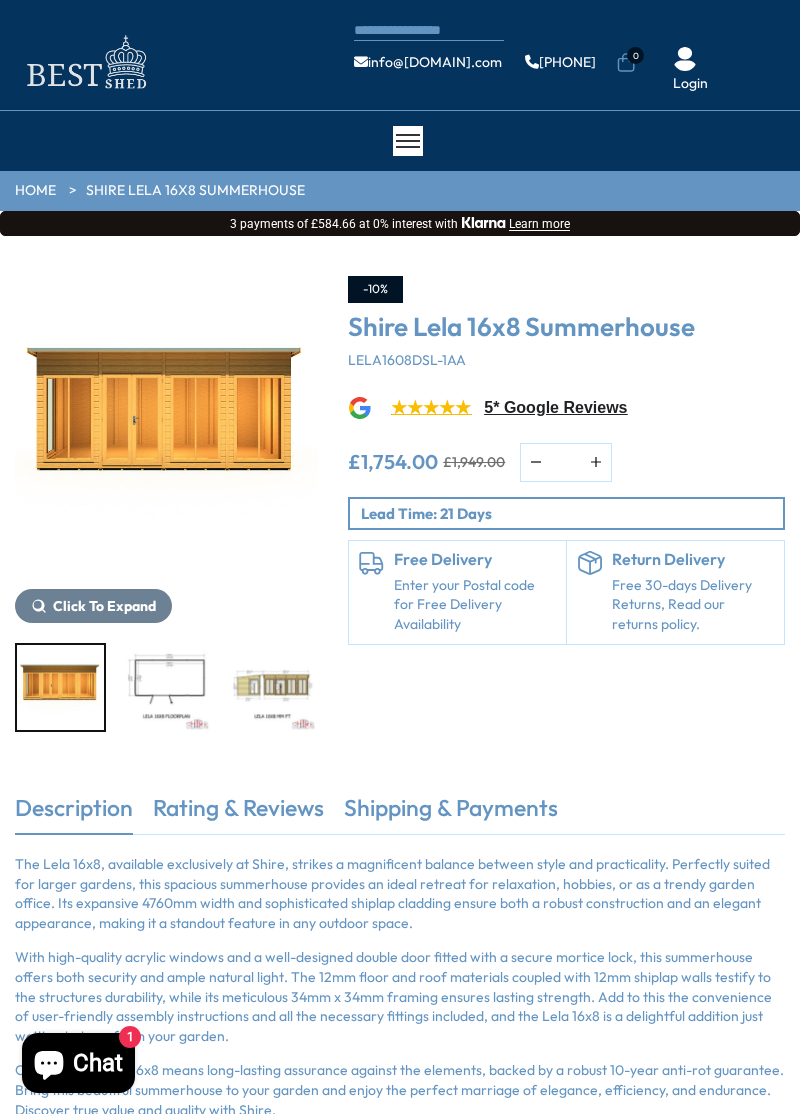 click at bounding box center (166, 687) 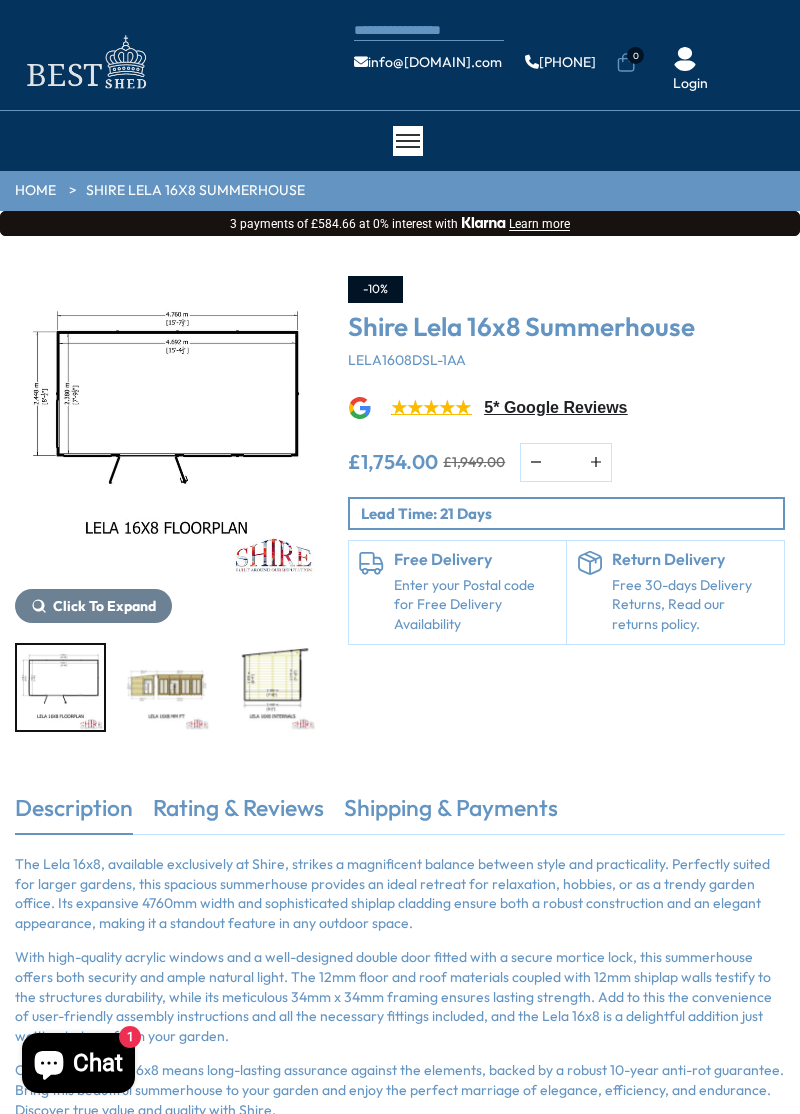 click at bounding box center [272, 687] 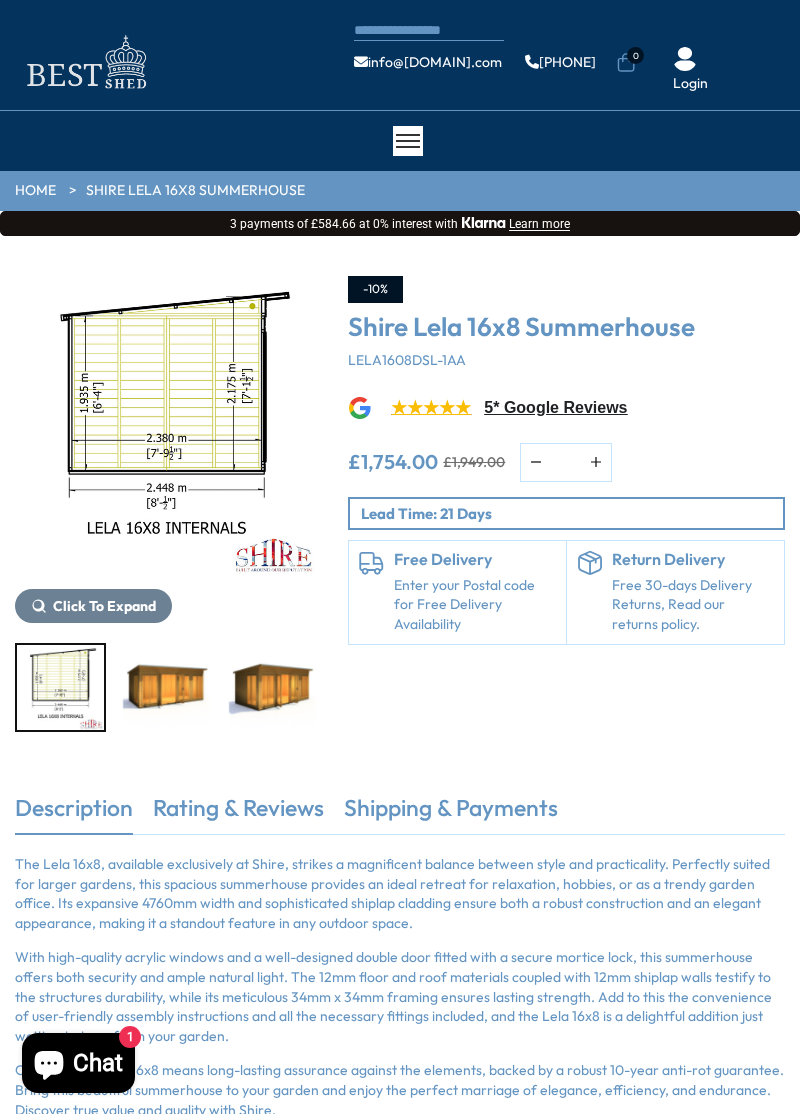 click at bounding box center [272, 687] 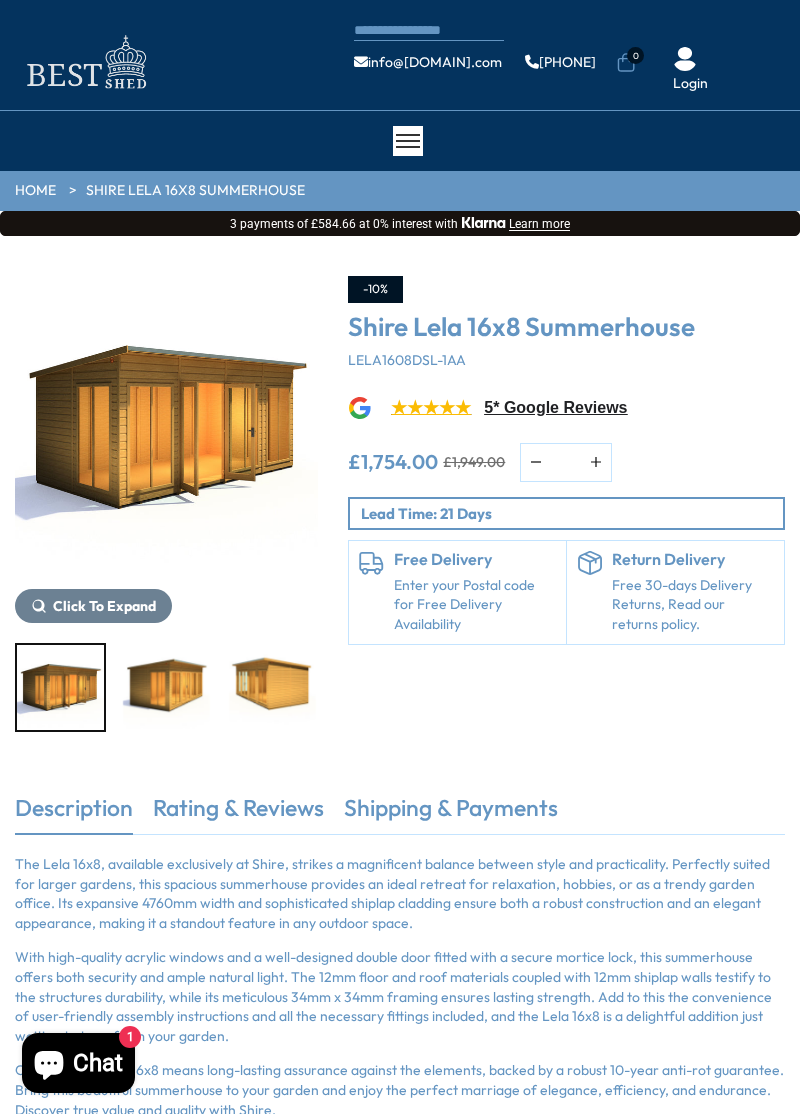 click at bounding box center (166, 687) 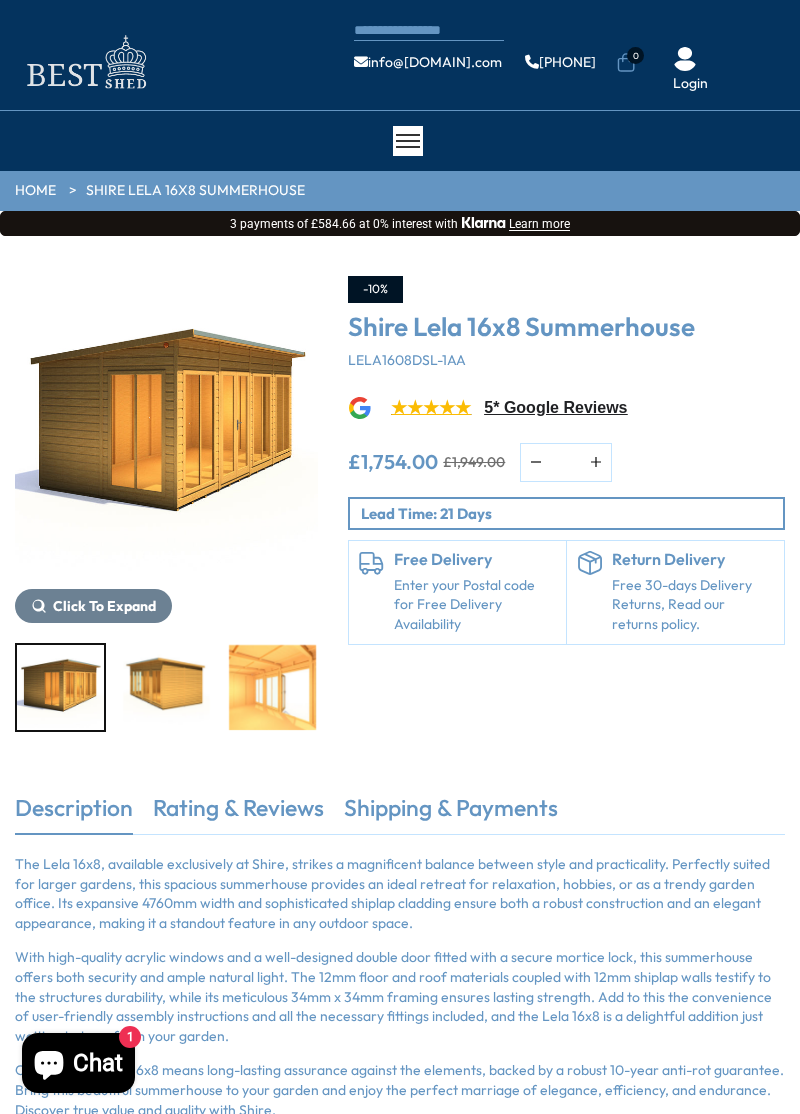 click at bounding box center [272, 687] 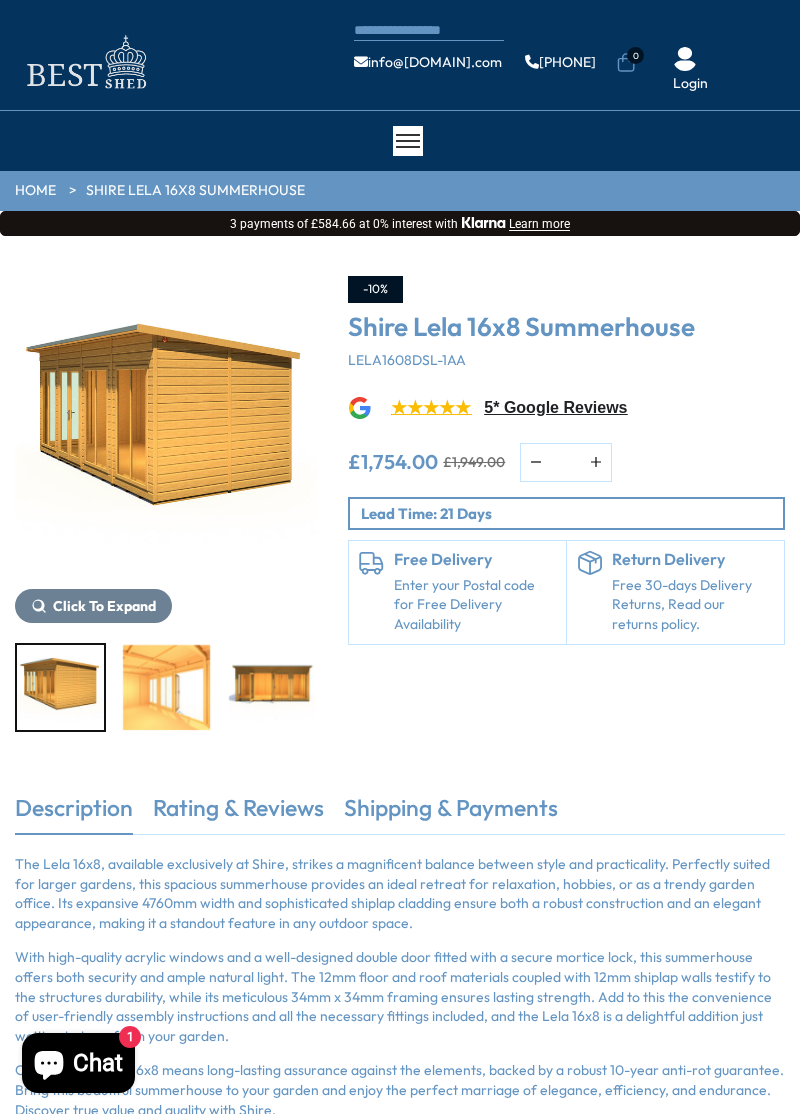 click at bounding box center [166, 687] 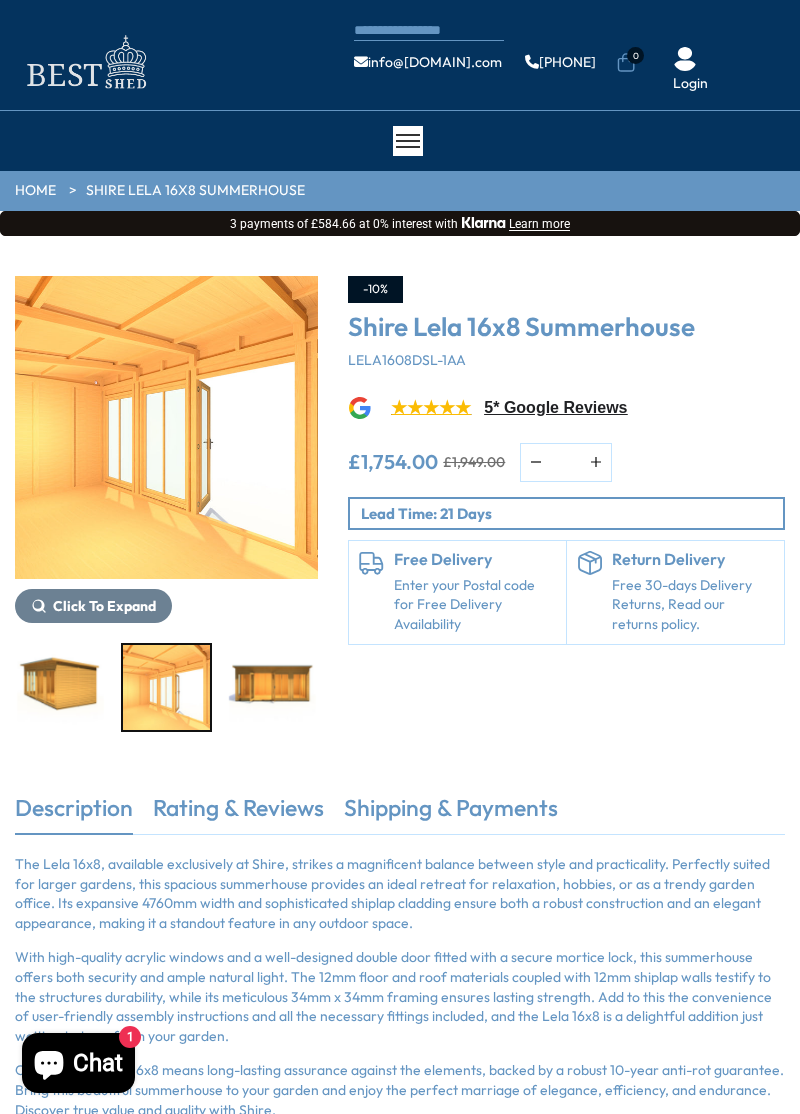 click on "Click To Expand" at bounding box center (104, 606) 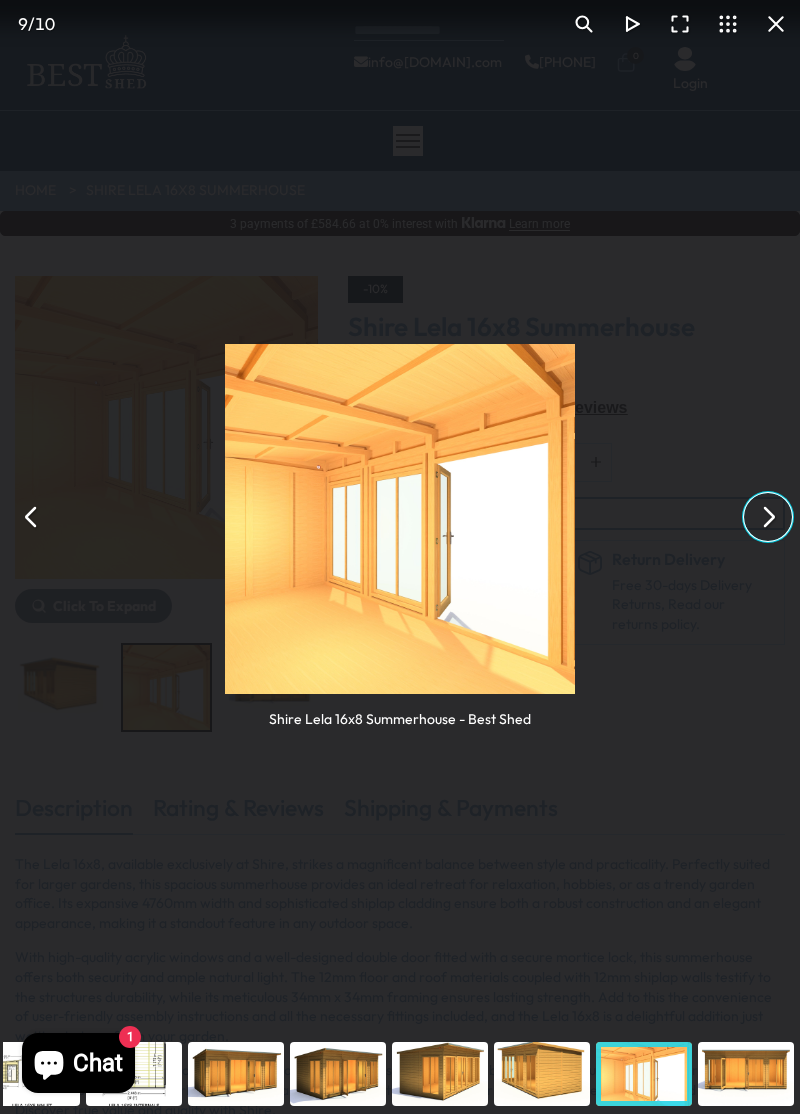click at bounding box center [768, 517] 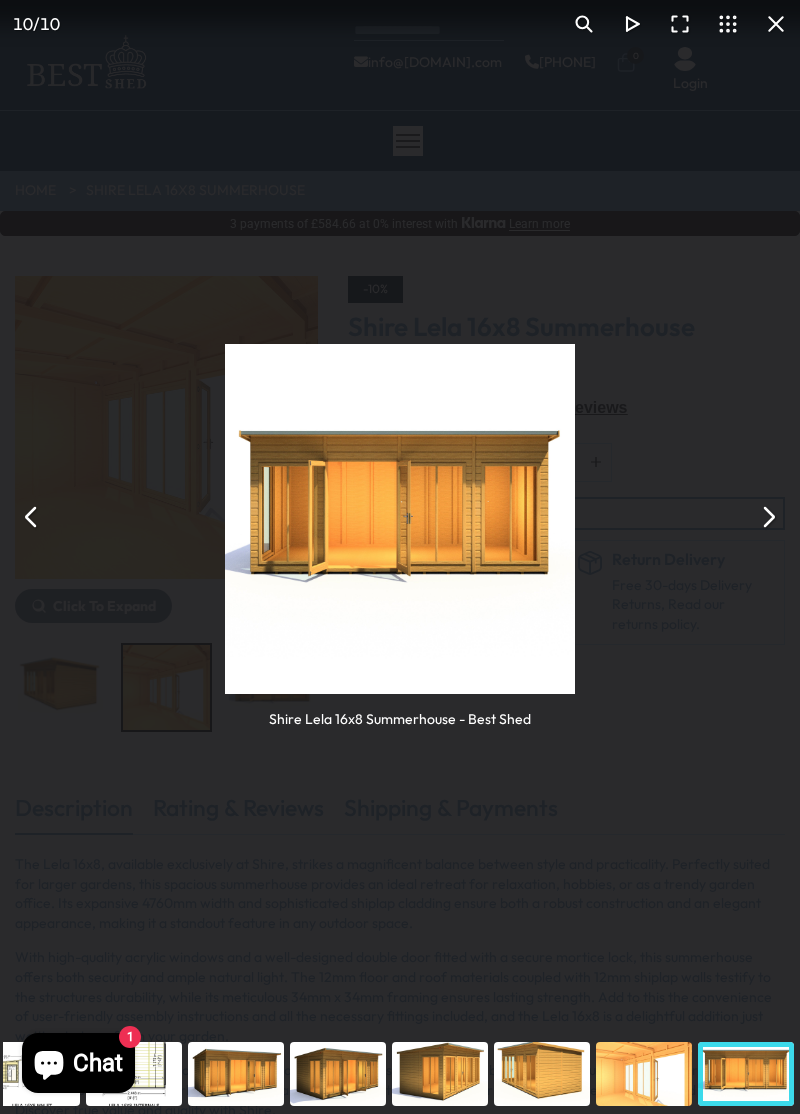 click at bounding box center (768, 517) 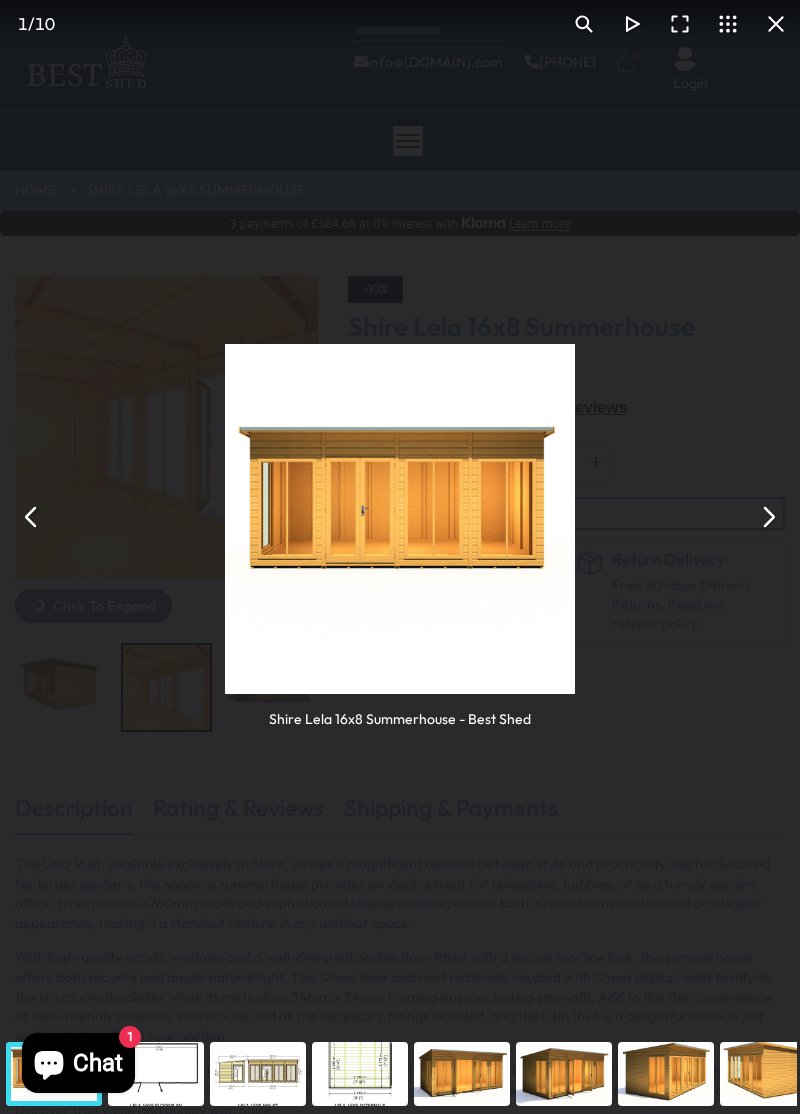 click at bounding box center (768, 517) 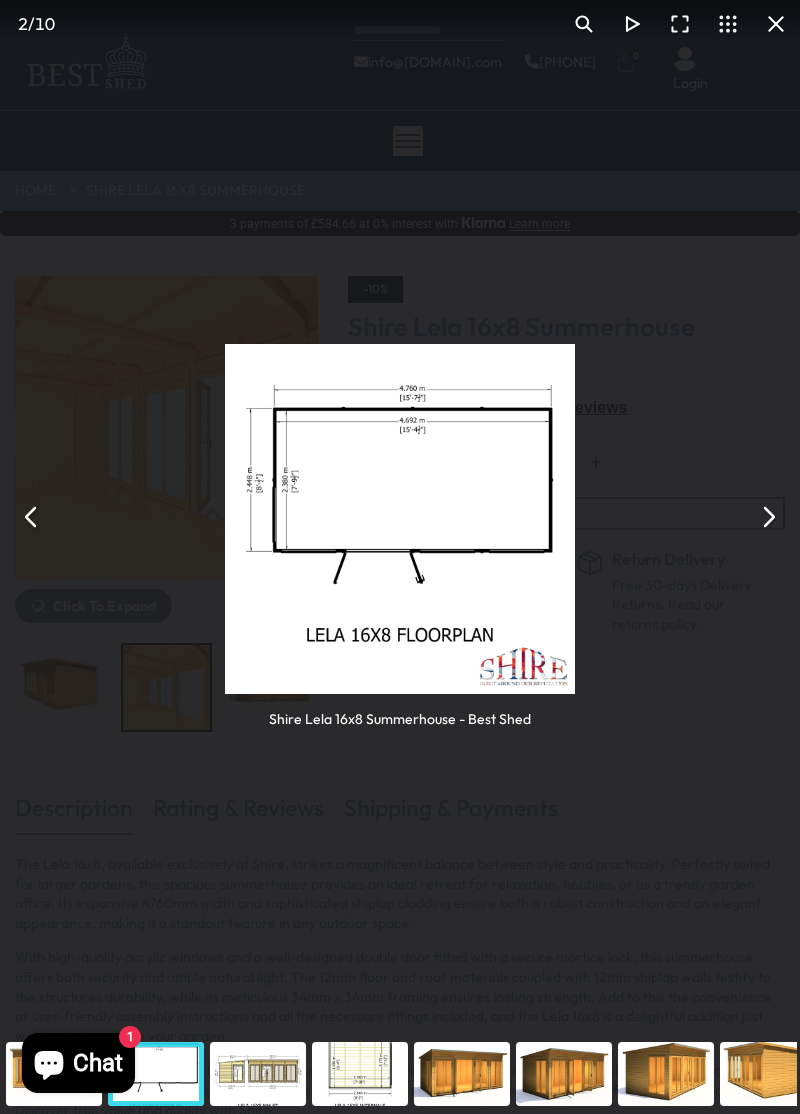 click at bounding box center (768, 517) 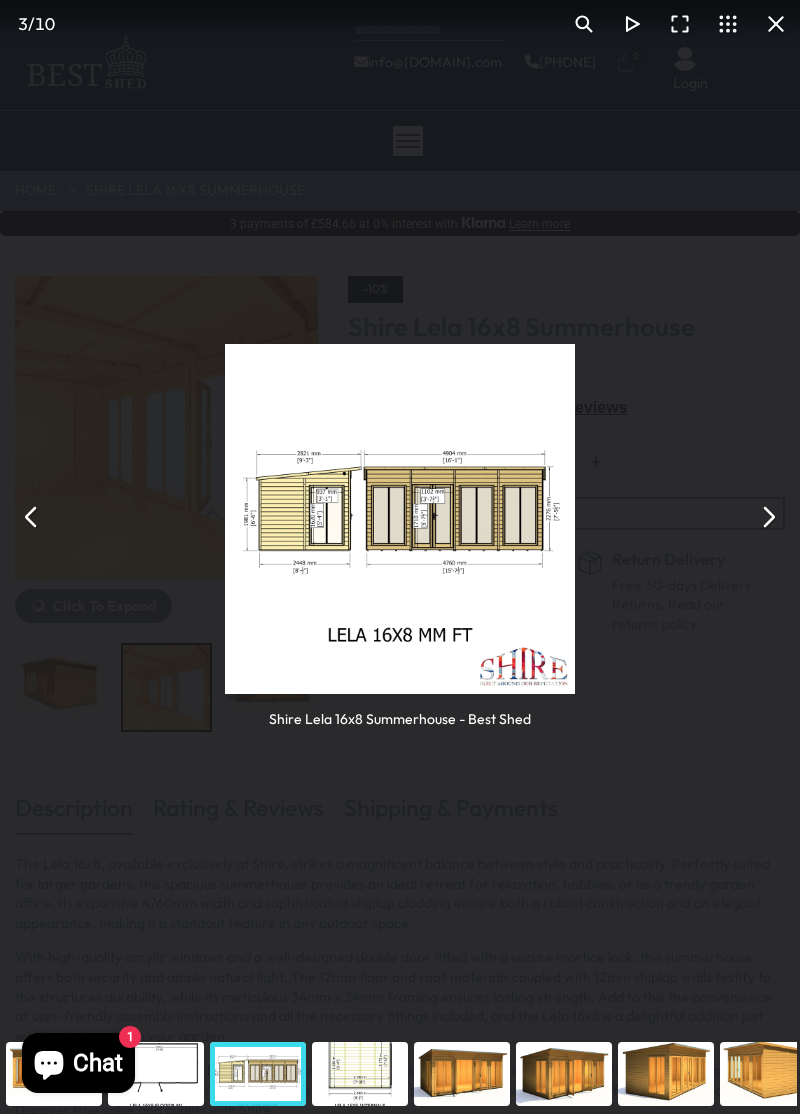 click at bounding box center [768, 517] 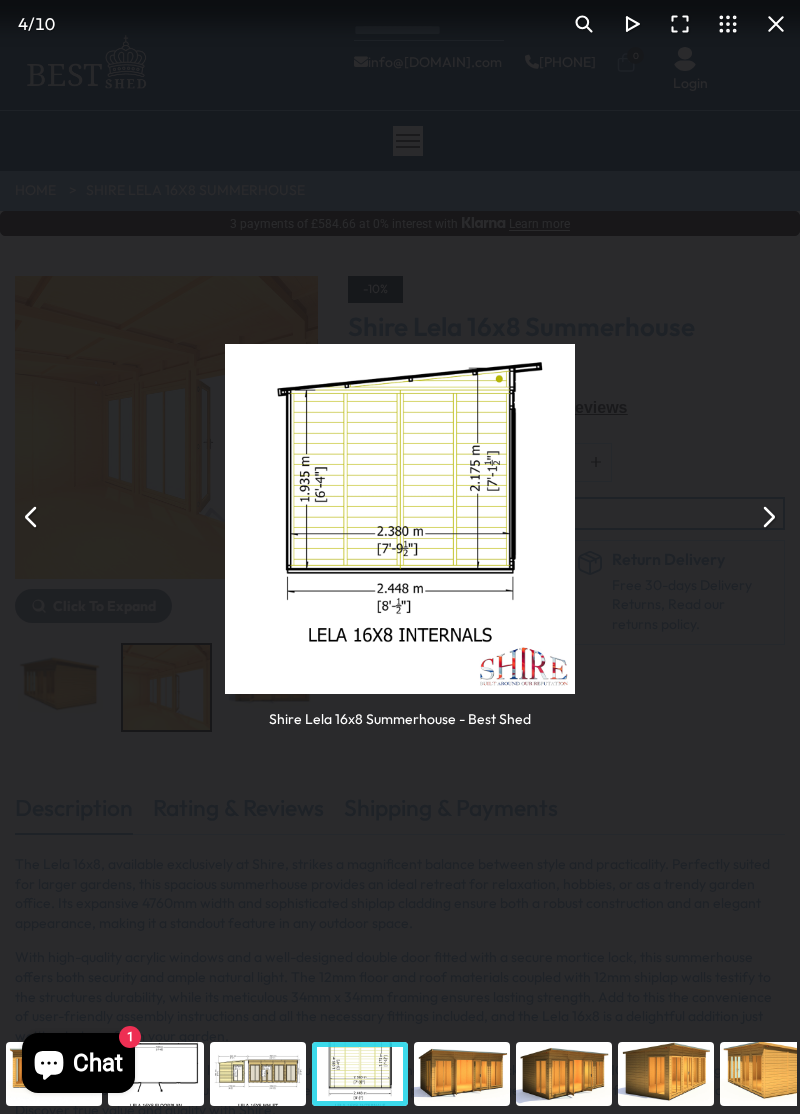 click at bounding box center (768, 517) 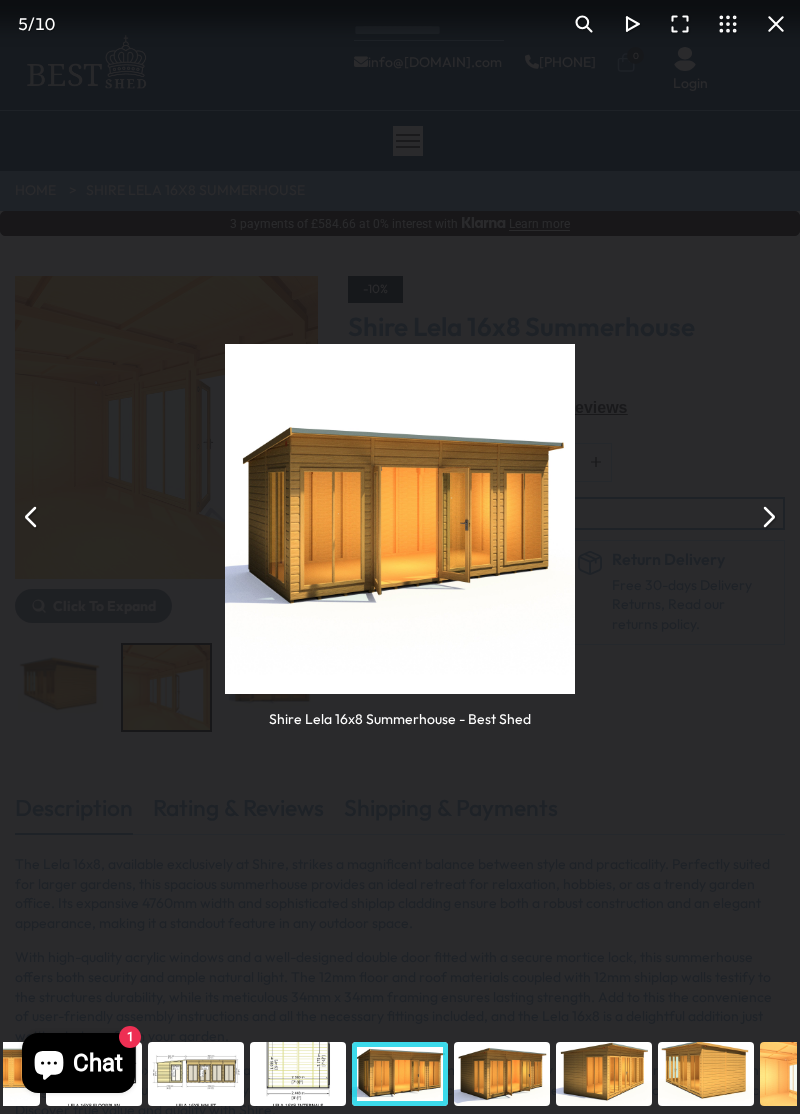 click at bounding box center (768, 517) 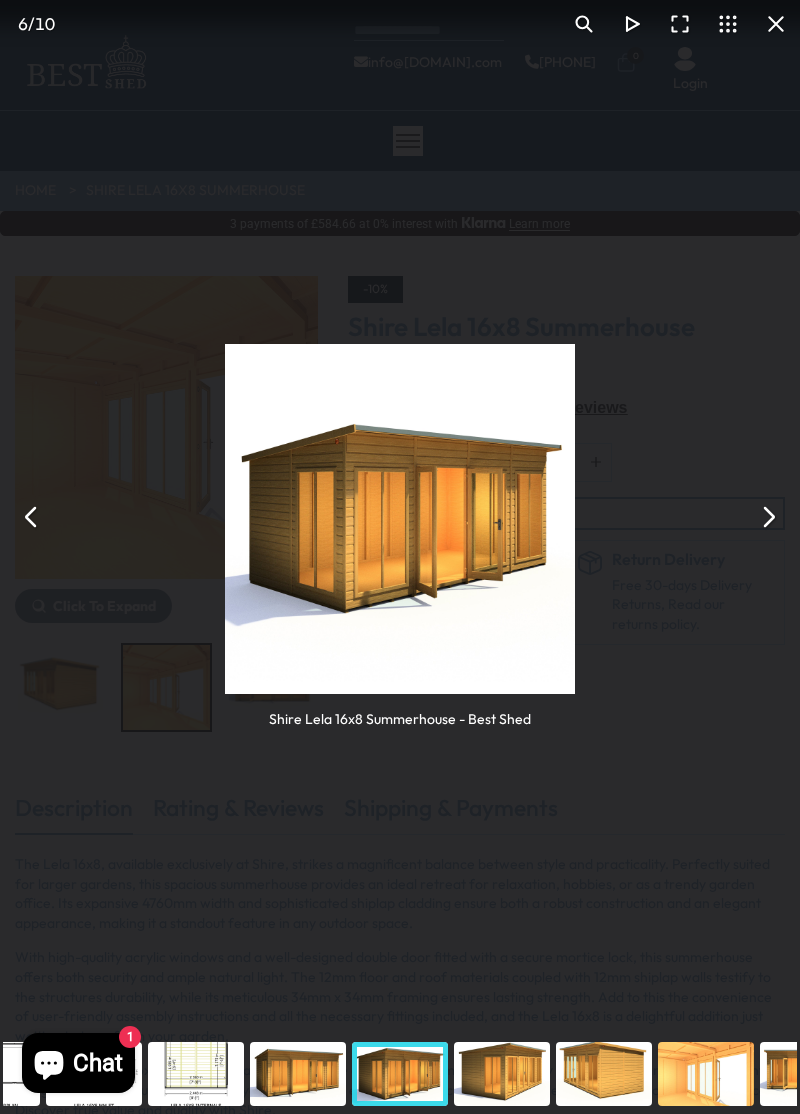 click at bounding box center (768, 517) 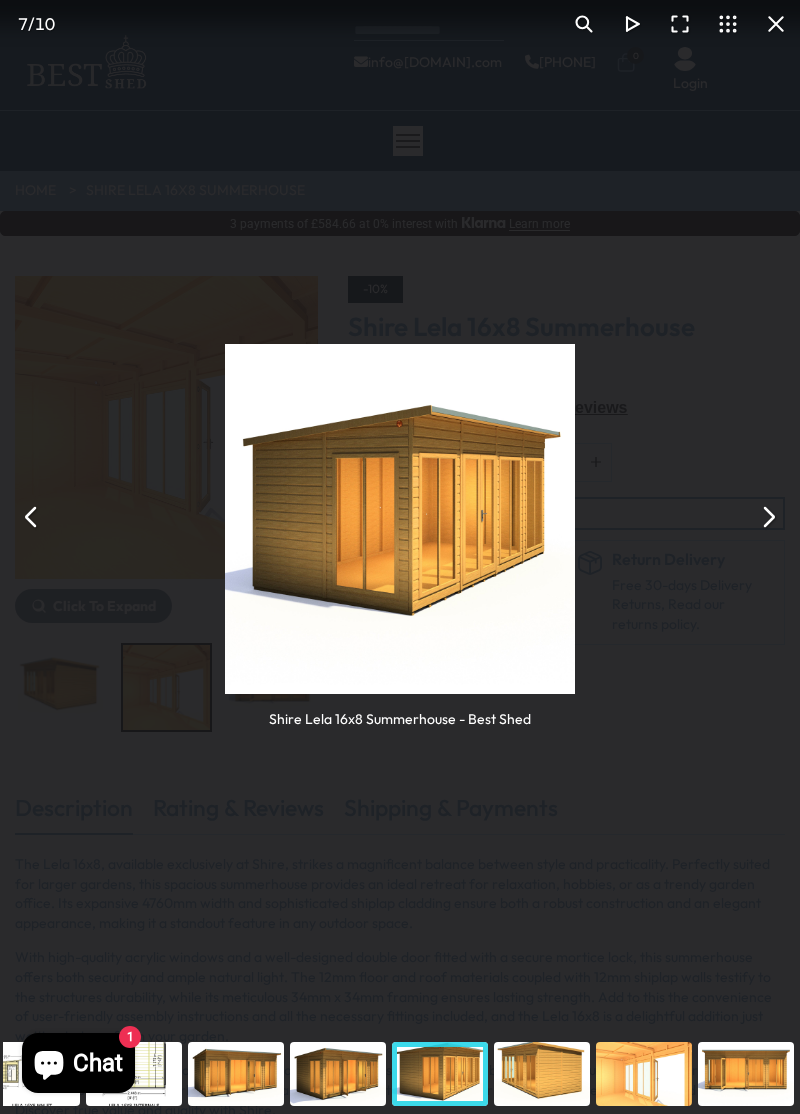 click at bounding box center (768, 517) 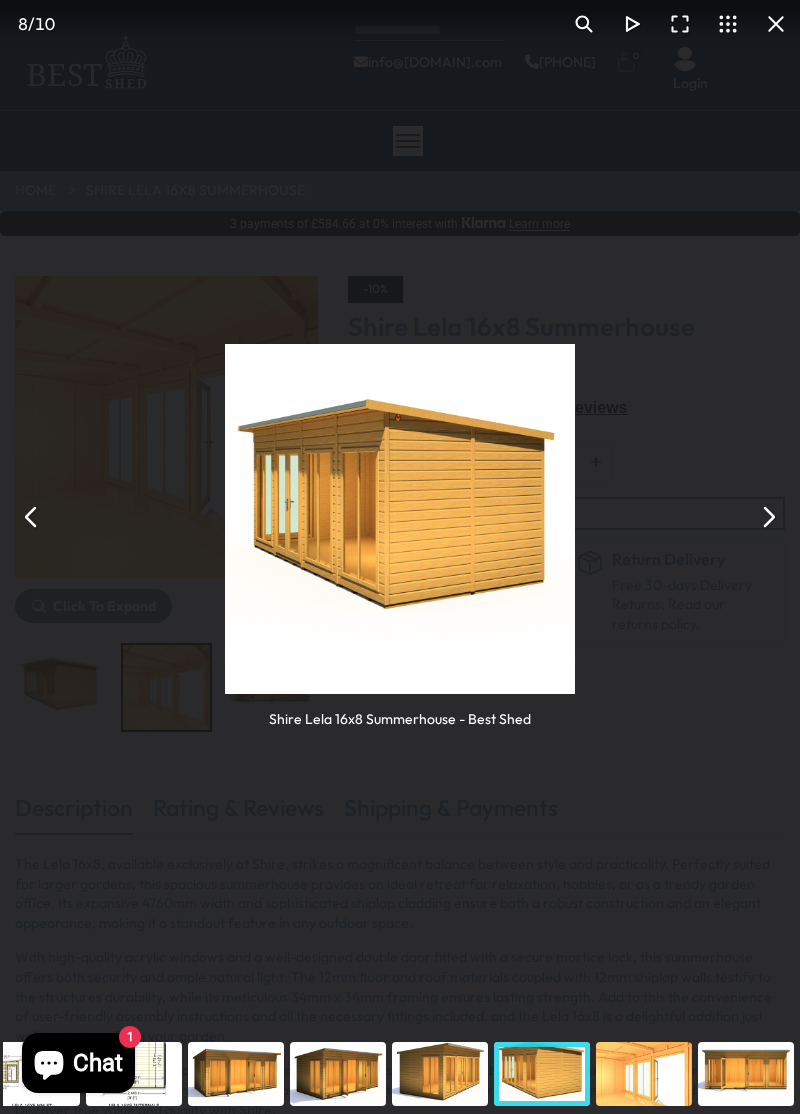 click at bounding box center (768, 517) 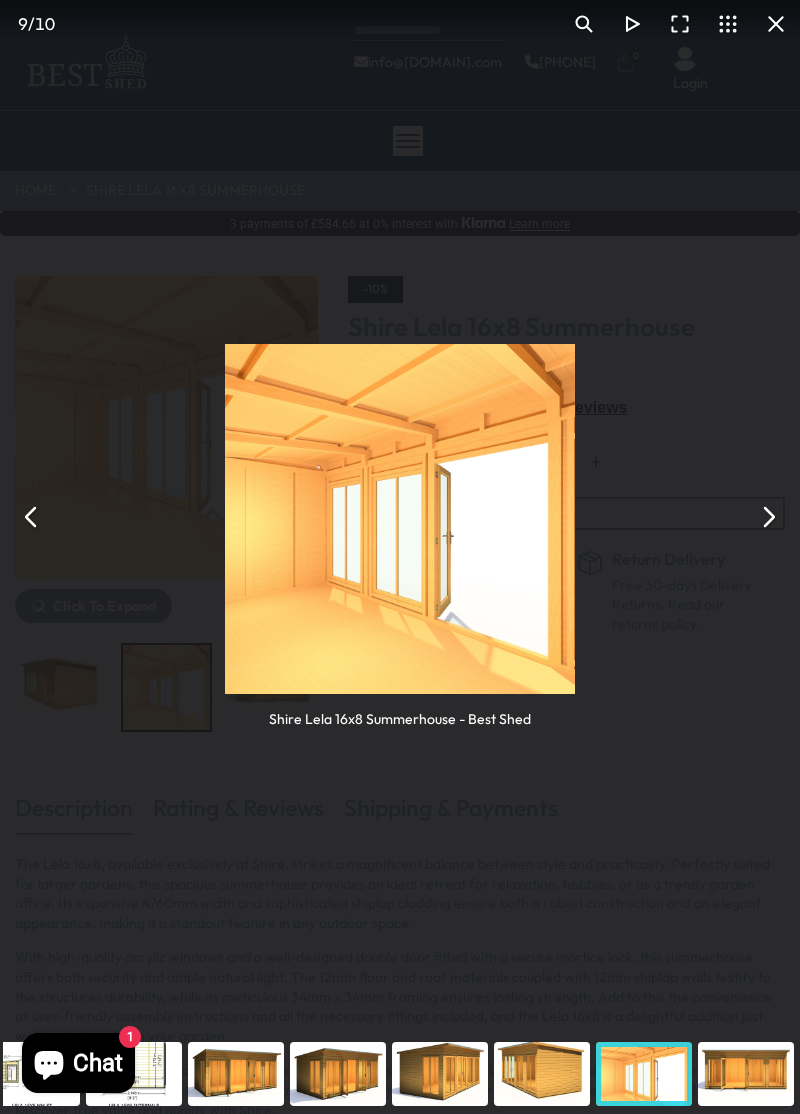 click at bounding box center (768, 517) 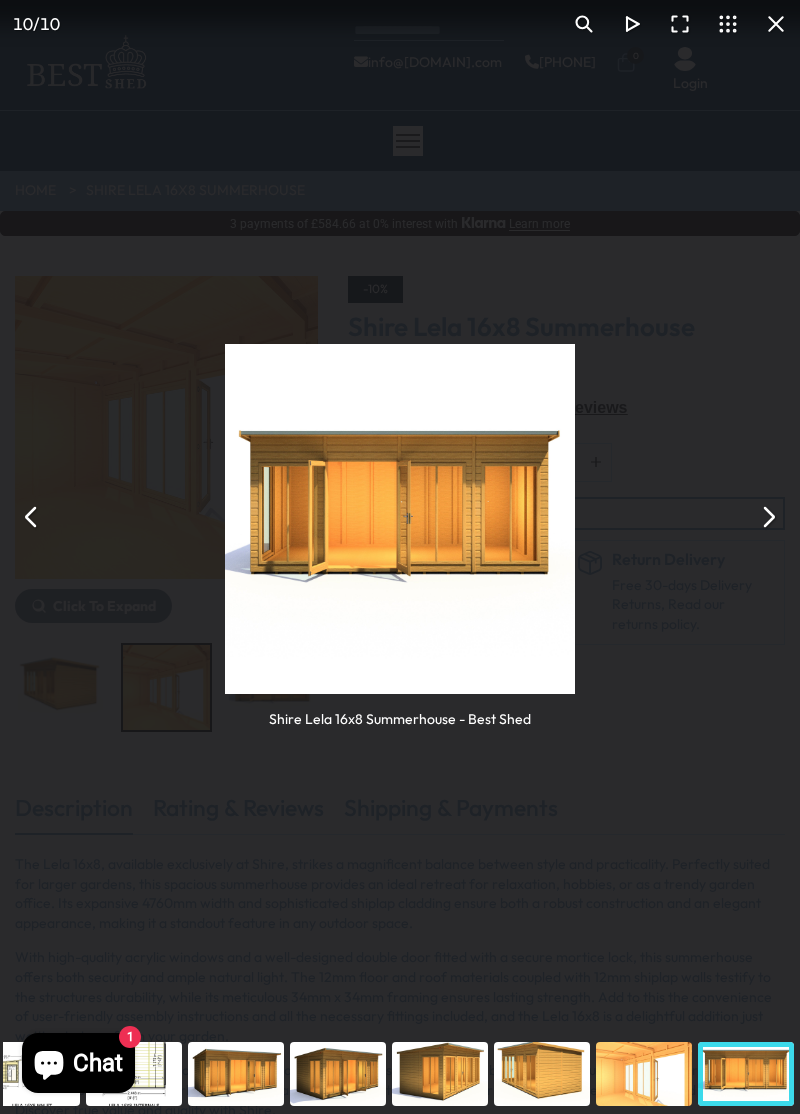 click at bounding box center [768, 517] 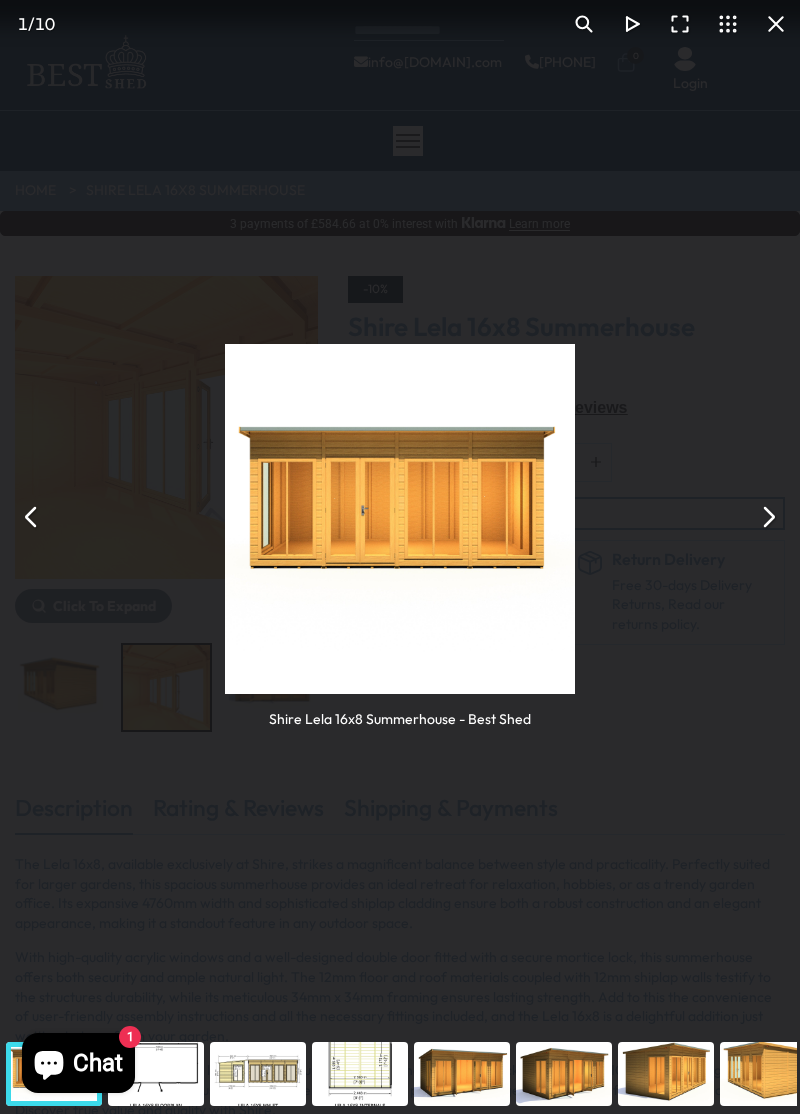 click at bounding box center [768, 517] 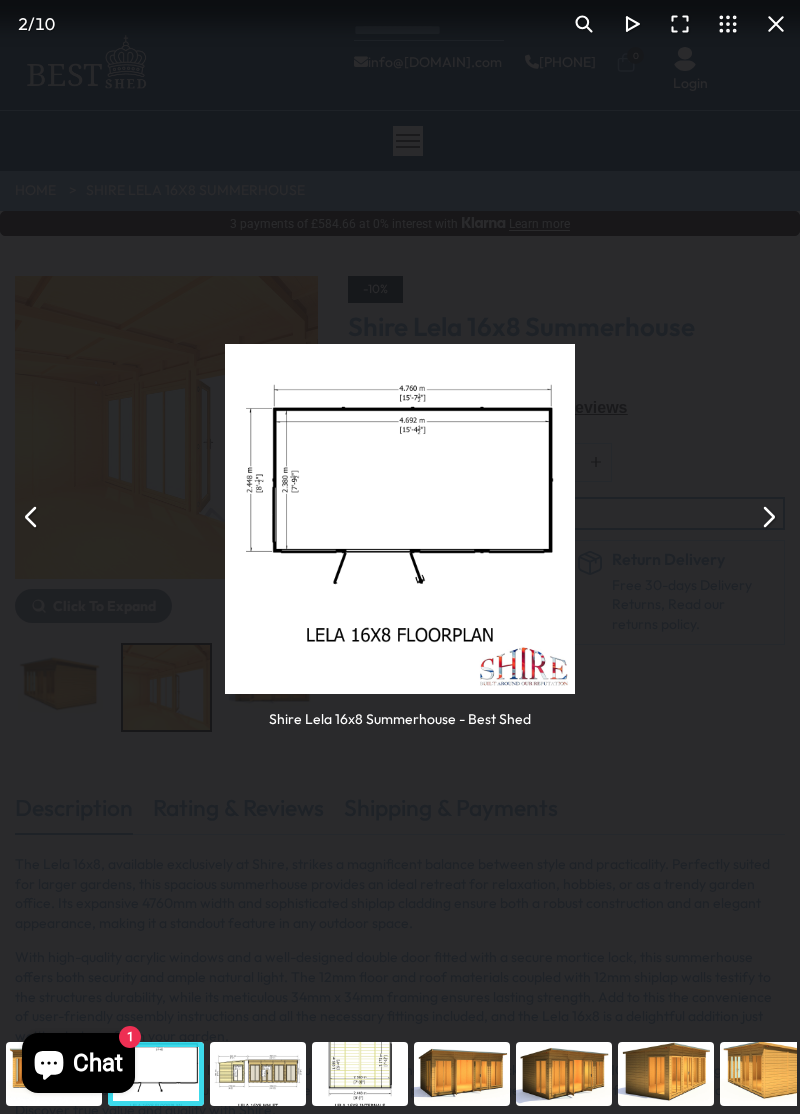 click at bounding box center [768, 517] 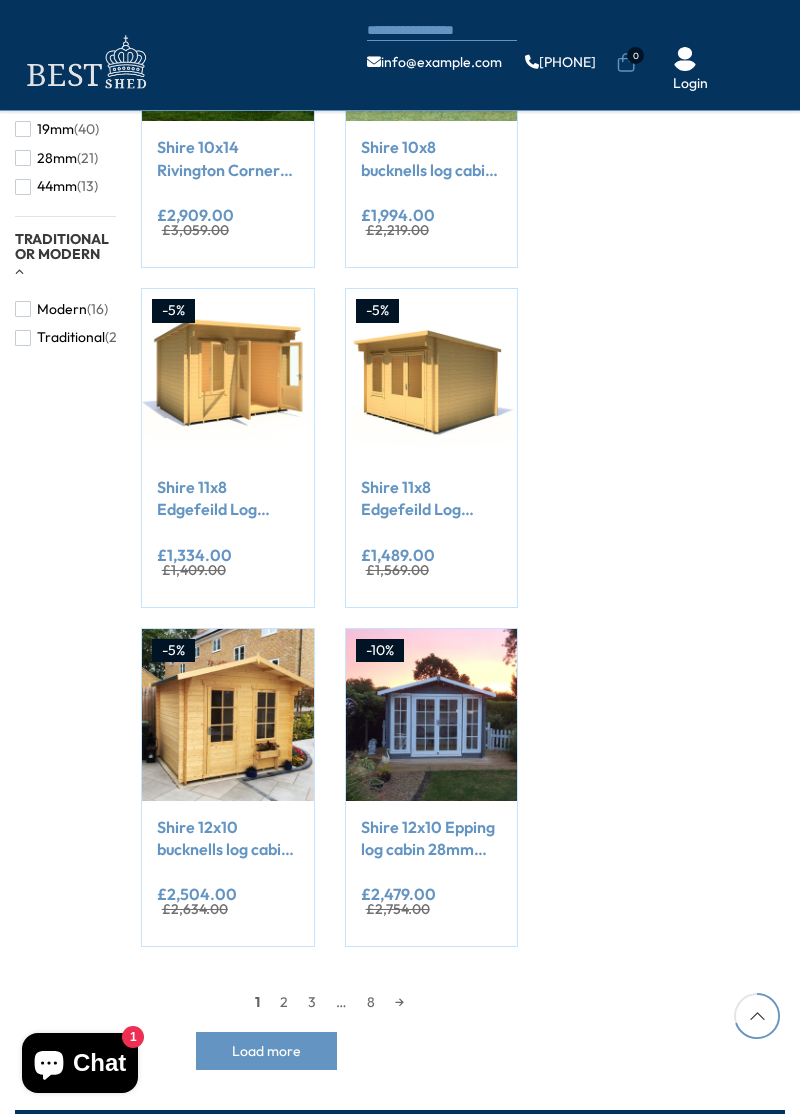 scroll, scrollTop: 1442, scrollLeft: 0, axis: vertical 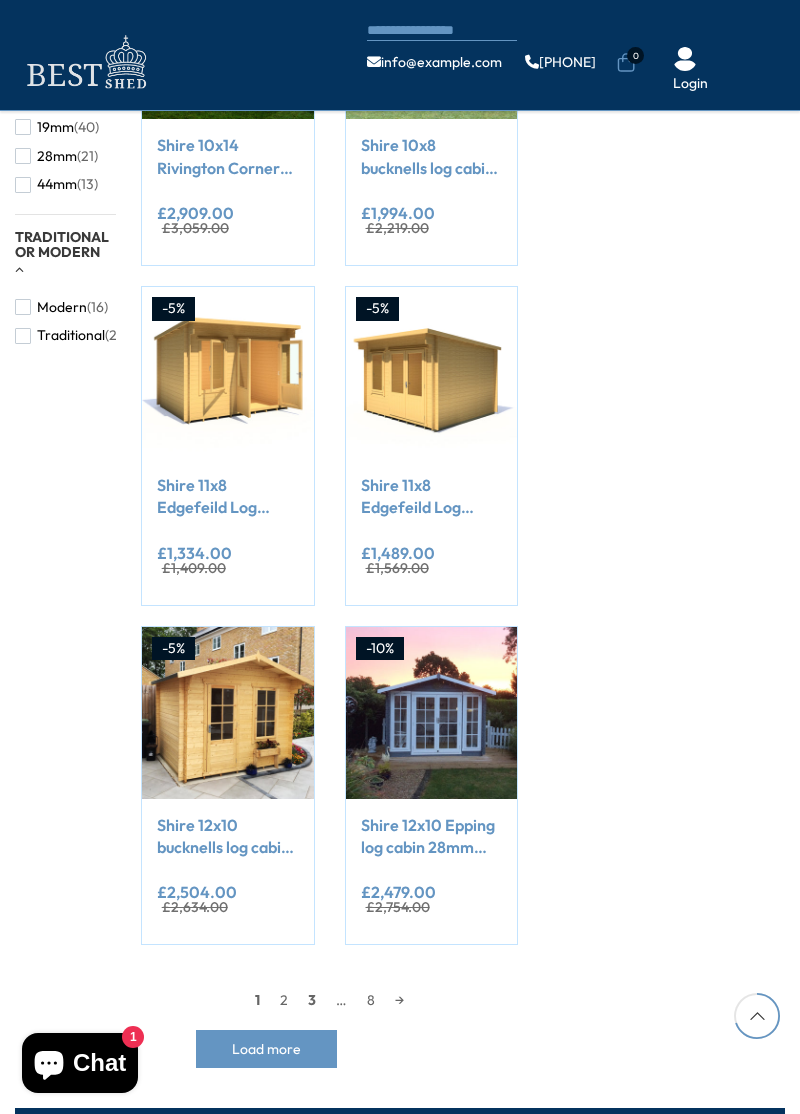 click on "3" at bounding box center [312, 1000] 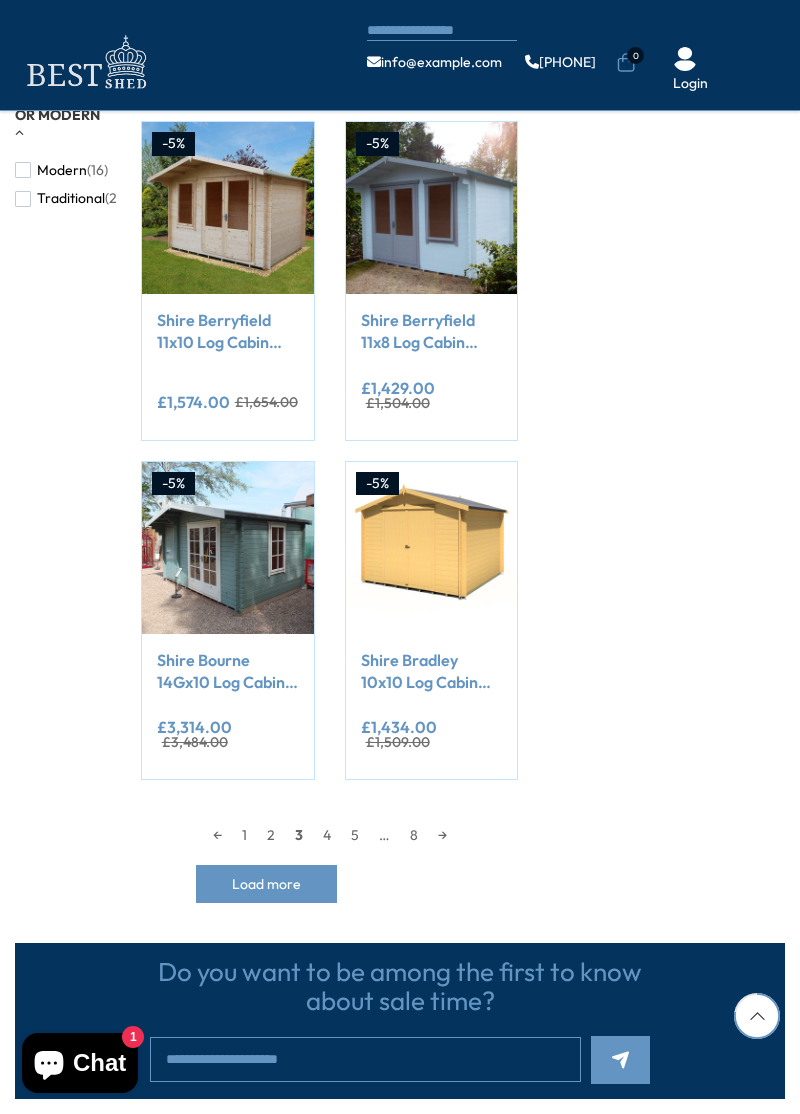 scroll, scrollTop: 1581, scrollLeft: 0, axis: vertical 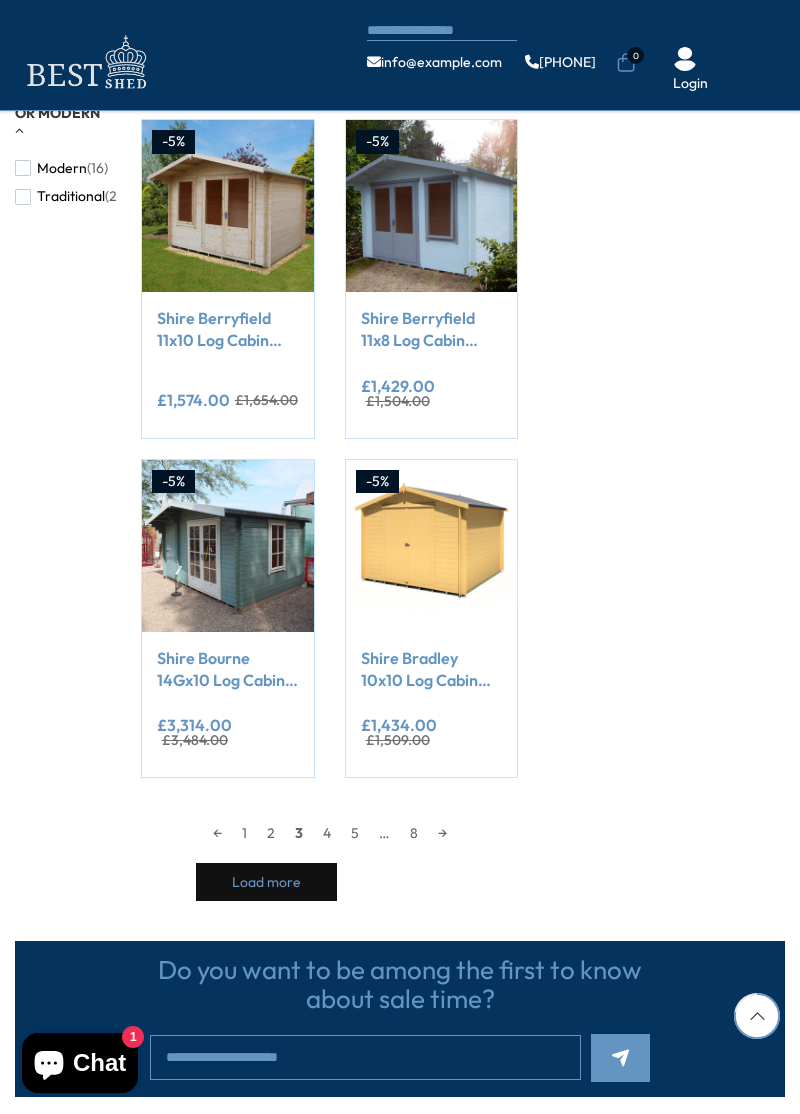 click on "Load more" at bounding box center [266, 882] 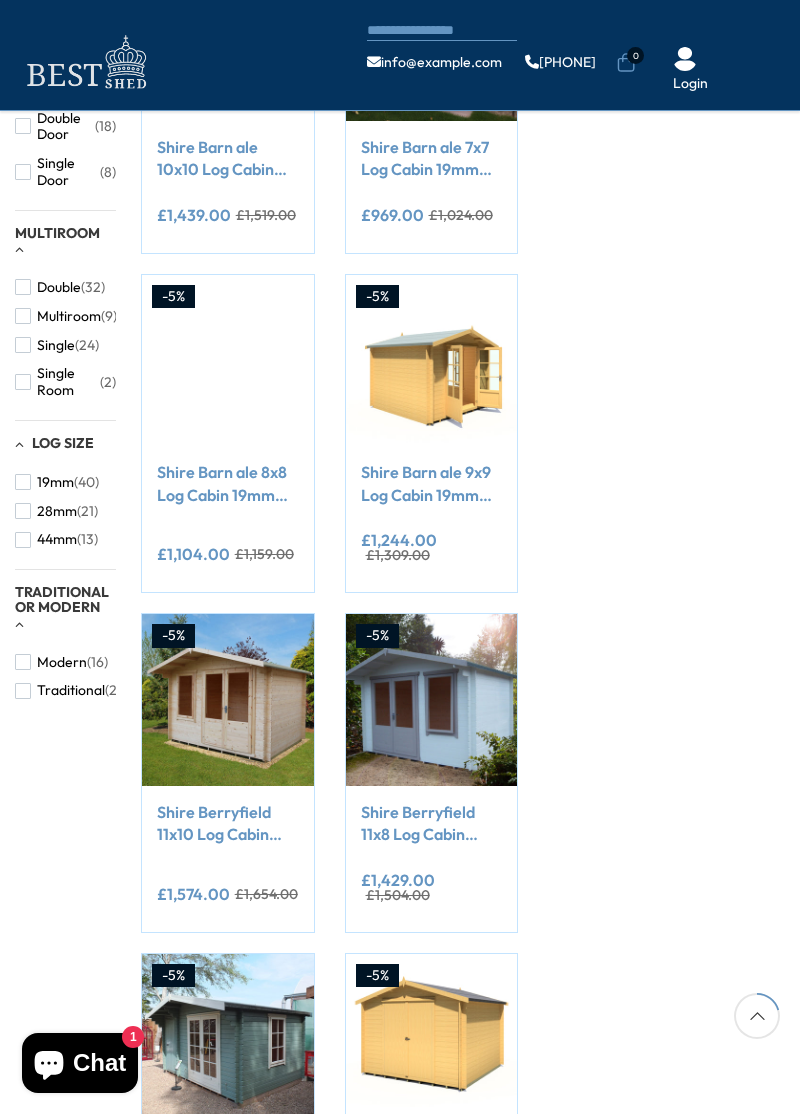 scroll, scrollTop: 1071, scrollLeft: 0, axis: vertical 